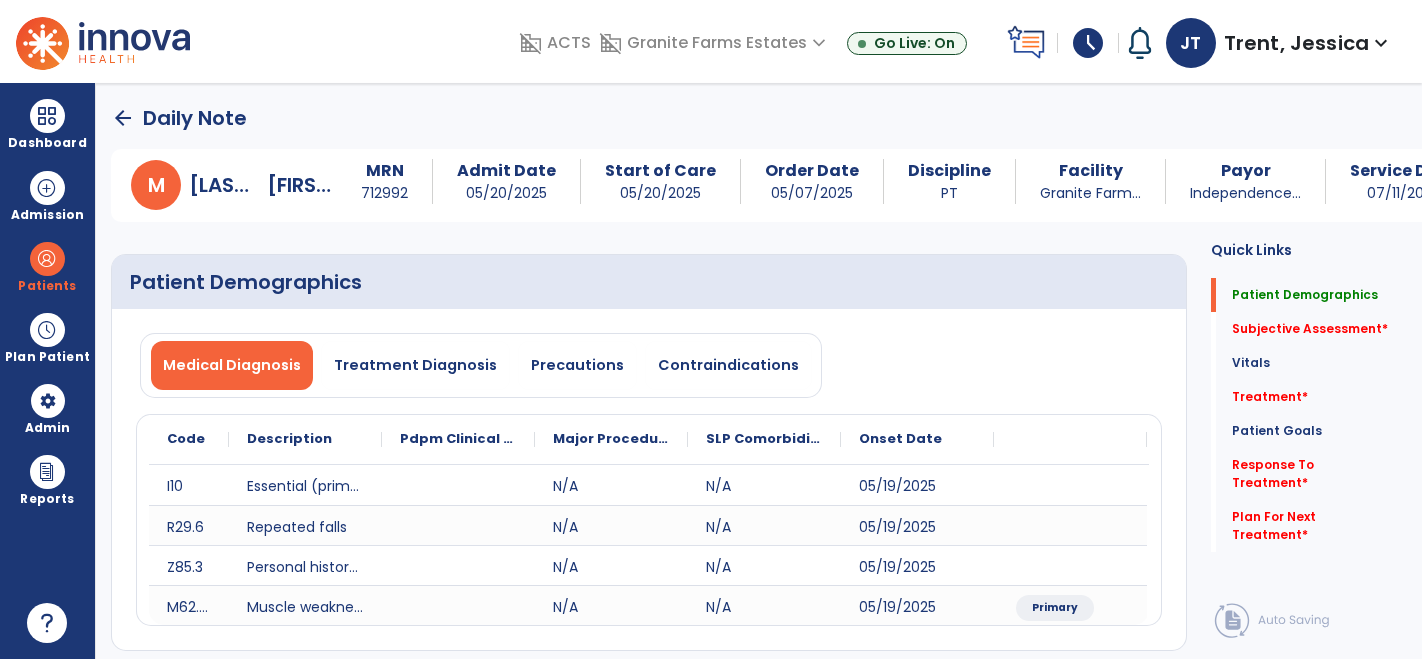 select on "*" 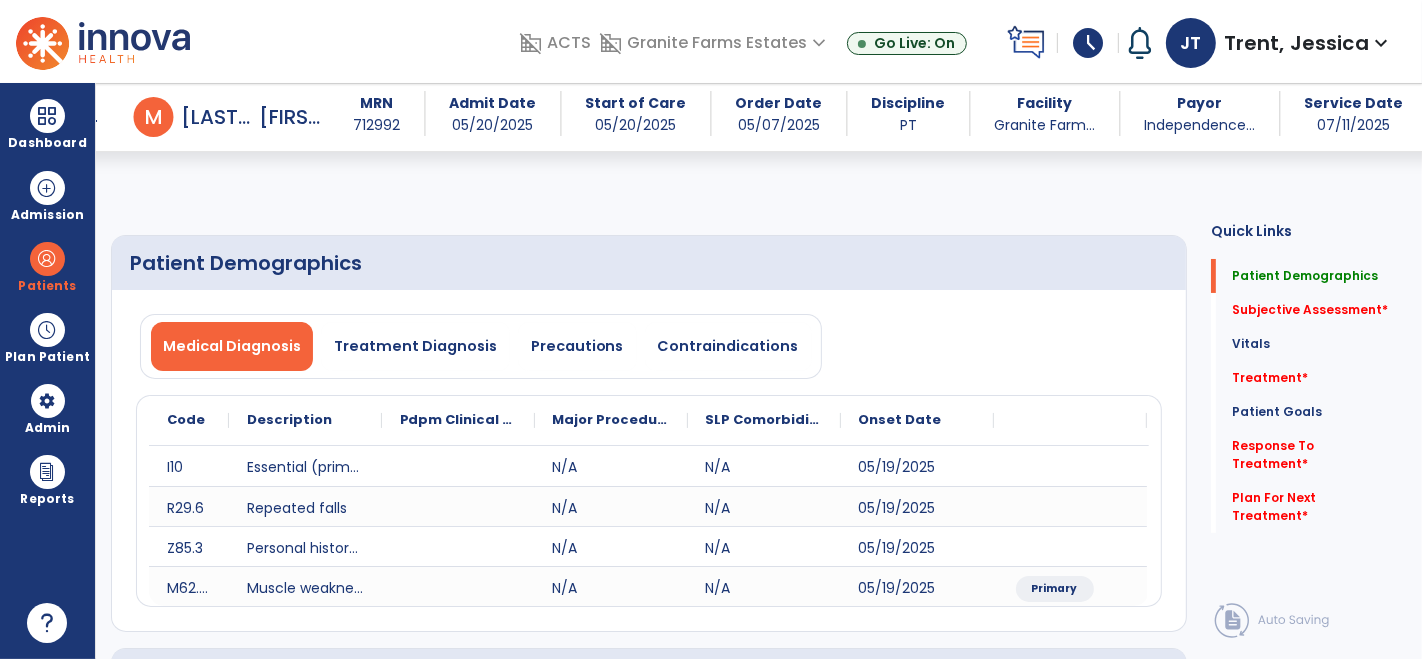 scroll, scrollTop: 308, scrollLeft: 0, axis: vertical 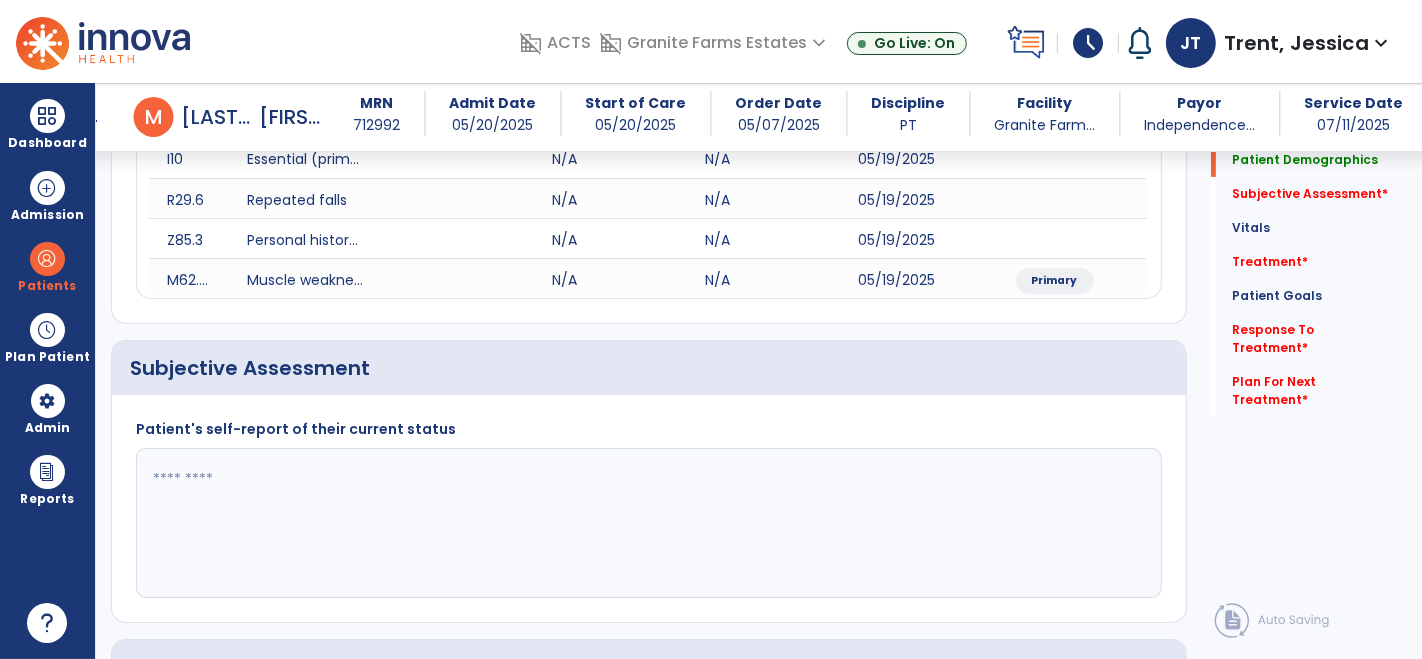 click 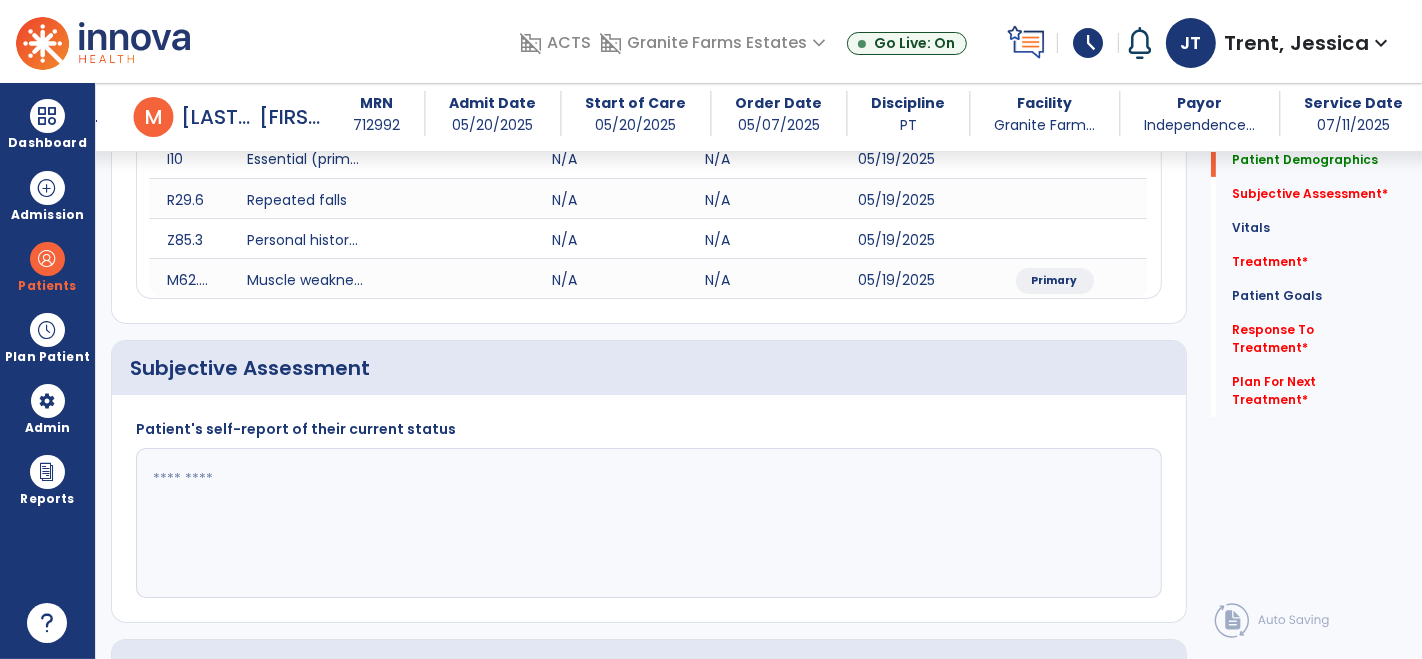 type on "*" 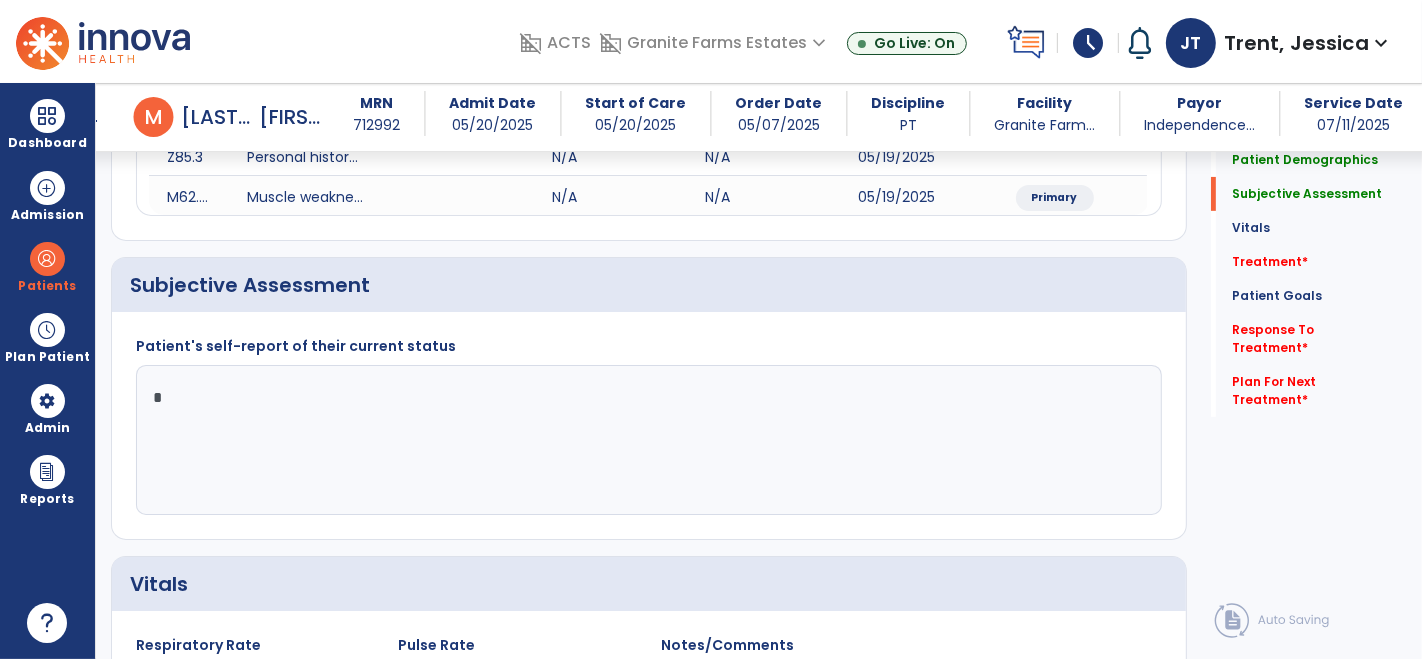 scroll, scrollTop: 392, scrollLeft: 0, axis: vertical 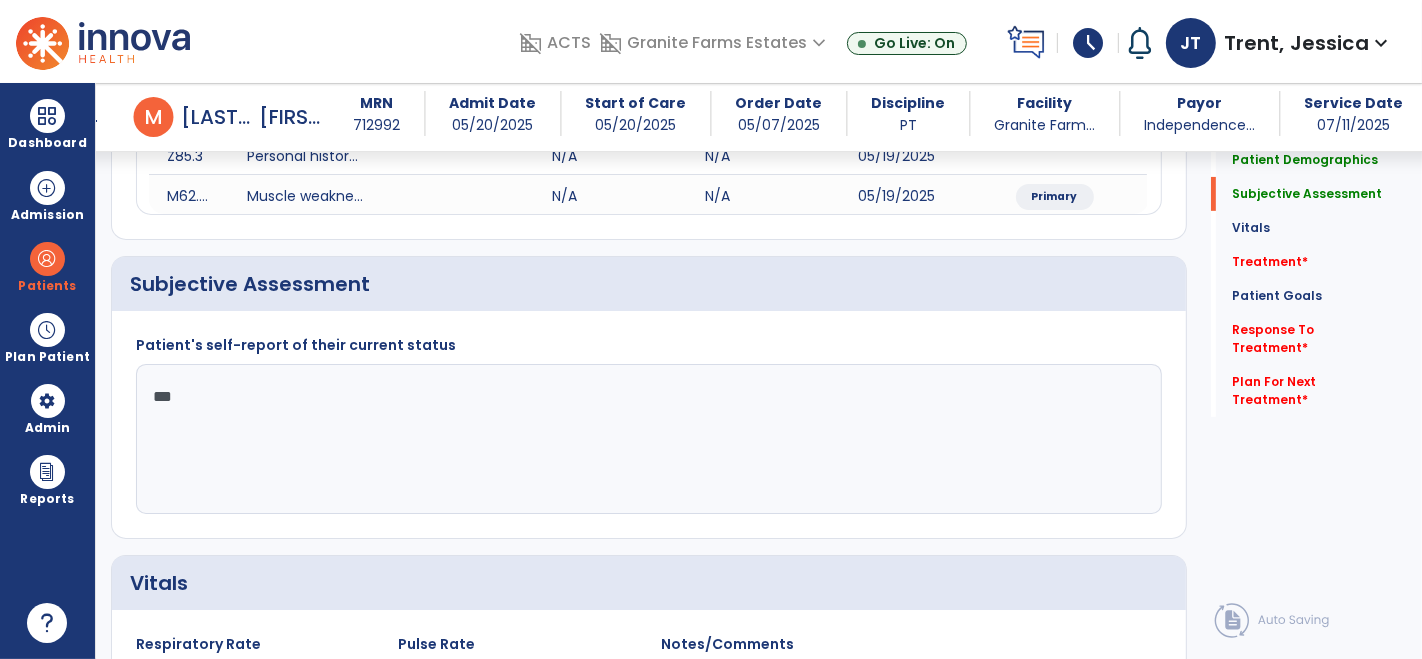 type on "**" 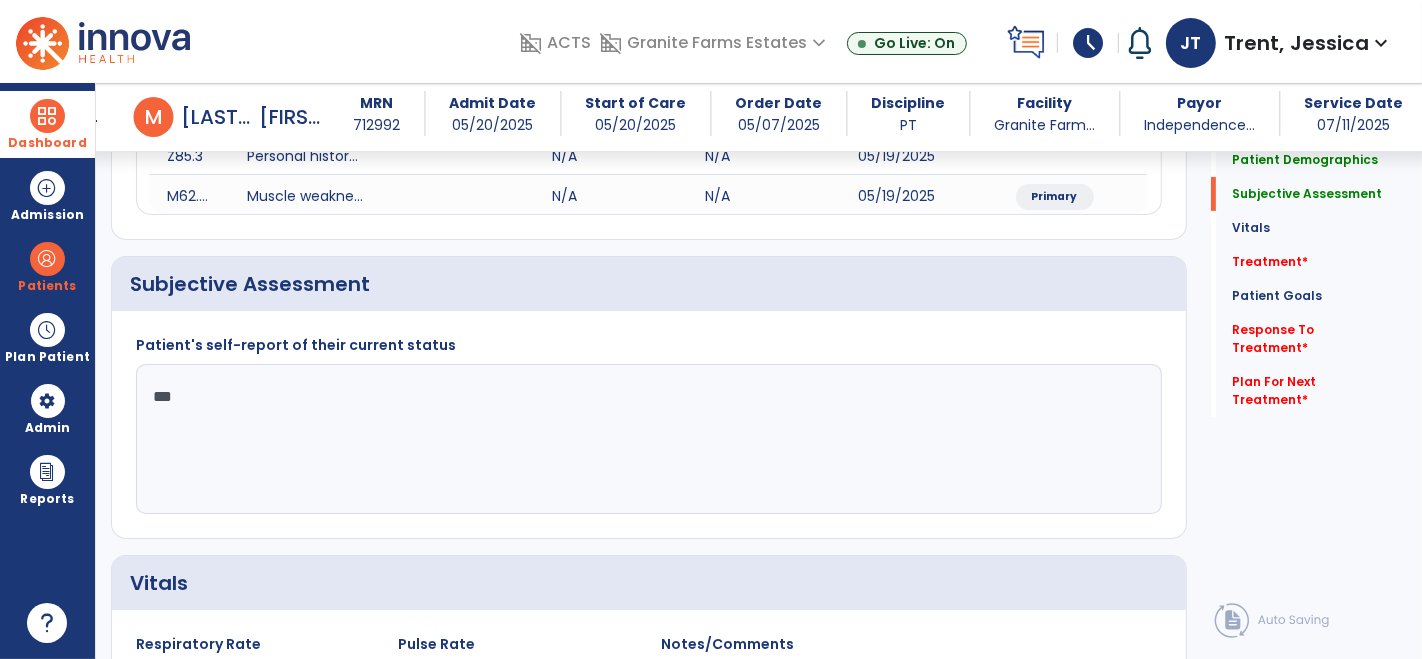 click at bounding box center (47, 116) 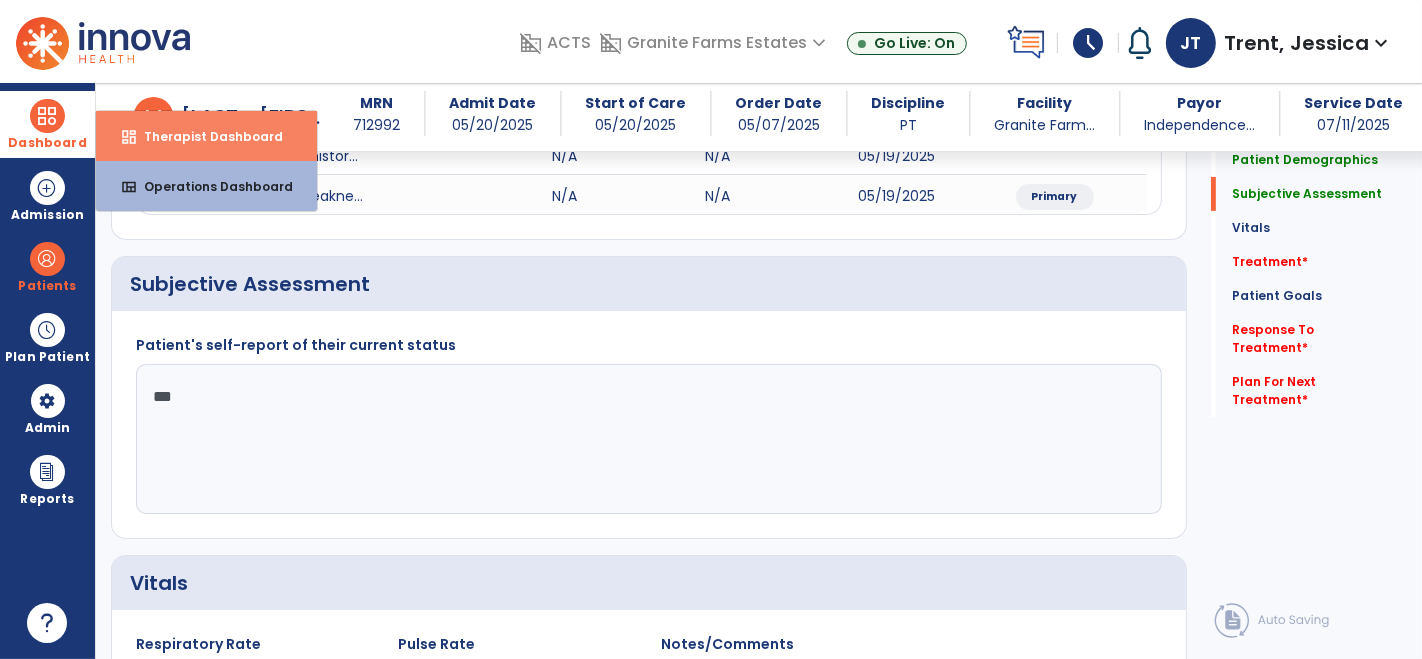 click on "dashboard" at bounding box center (129, 137) 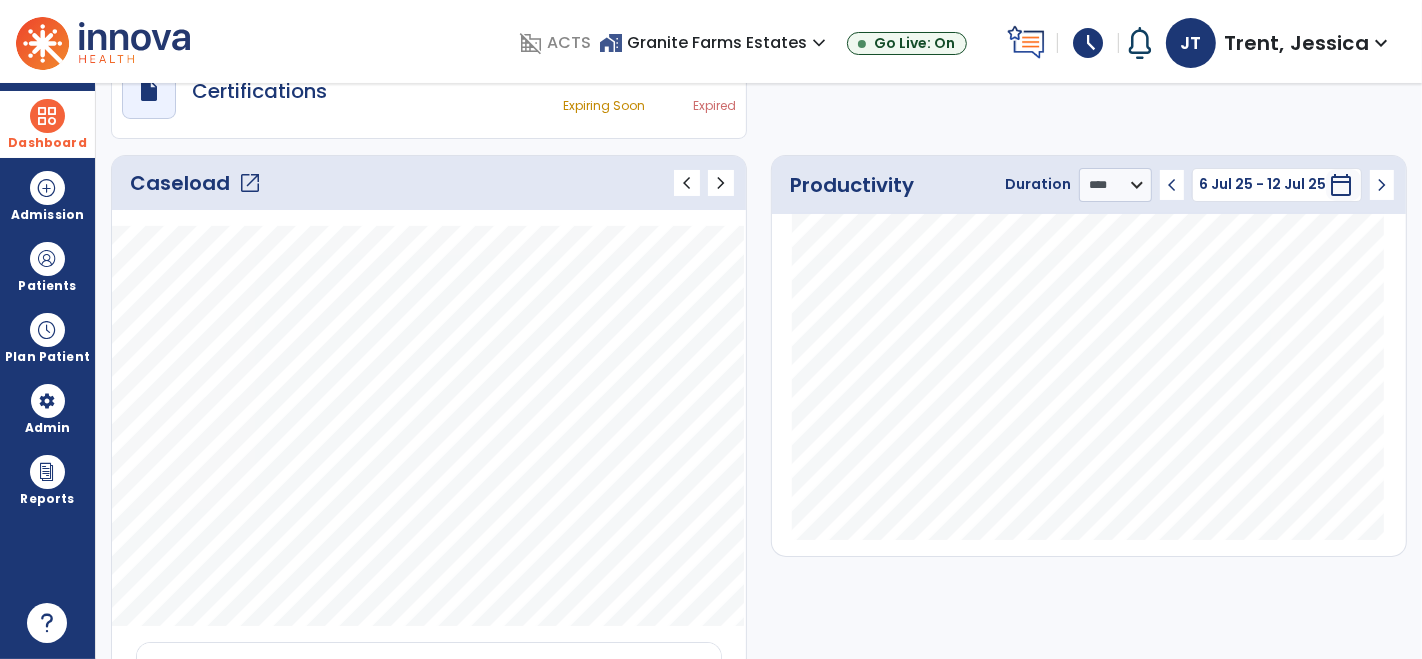 scroll, scrollTop: 0, scrollLeft: 0, axis: both 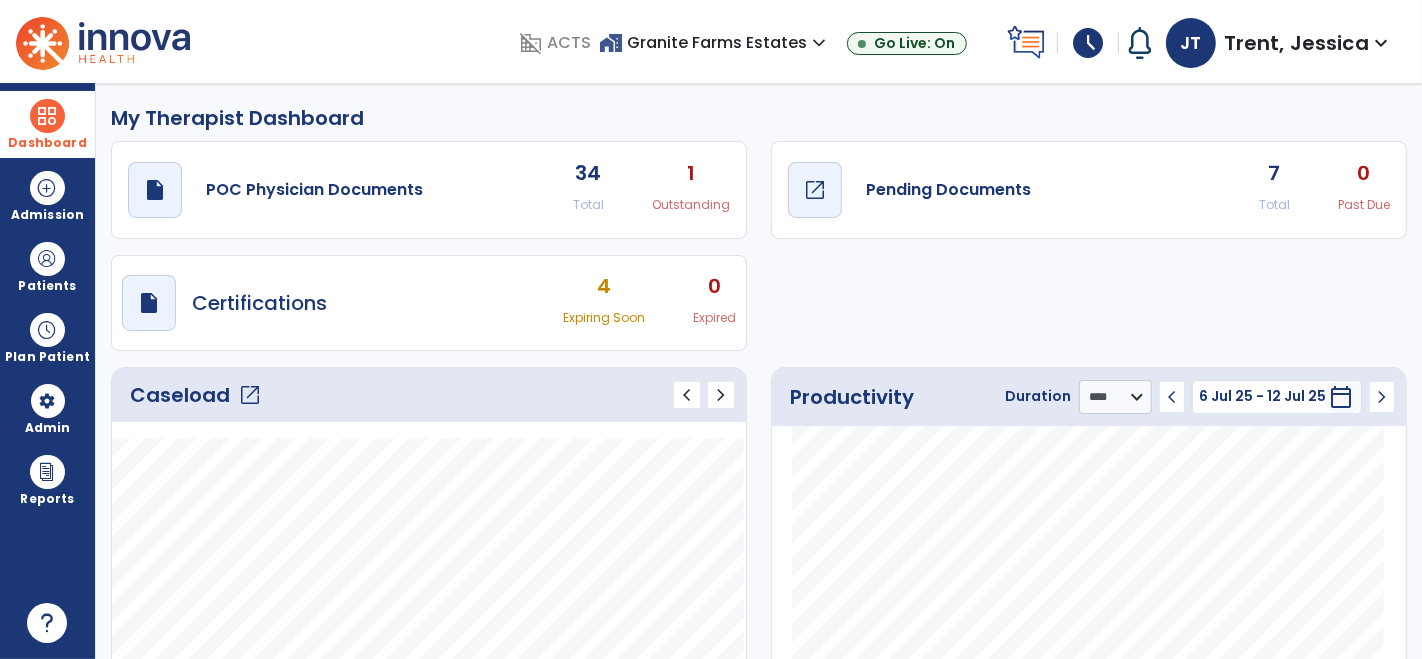 click on "Pending Documents" 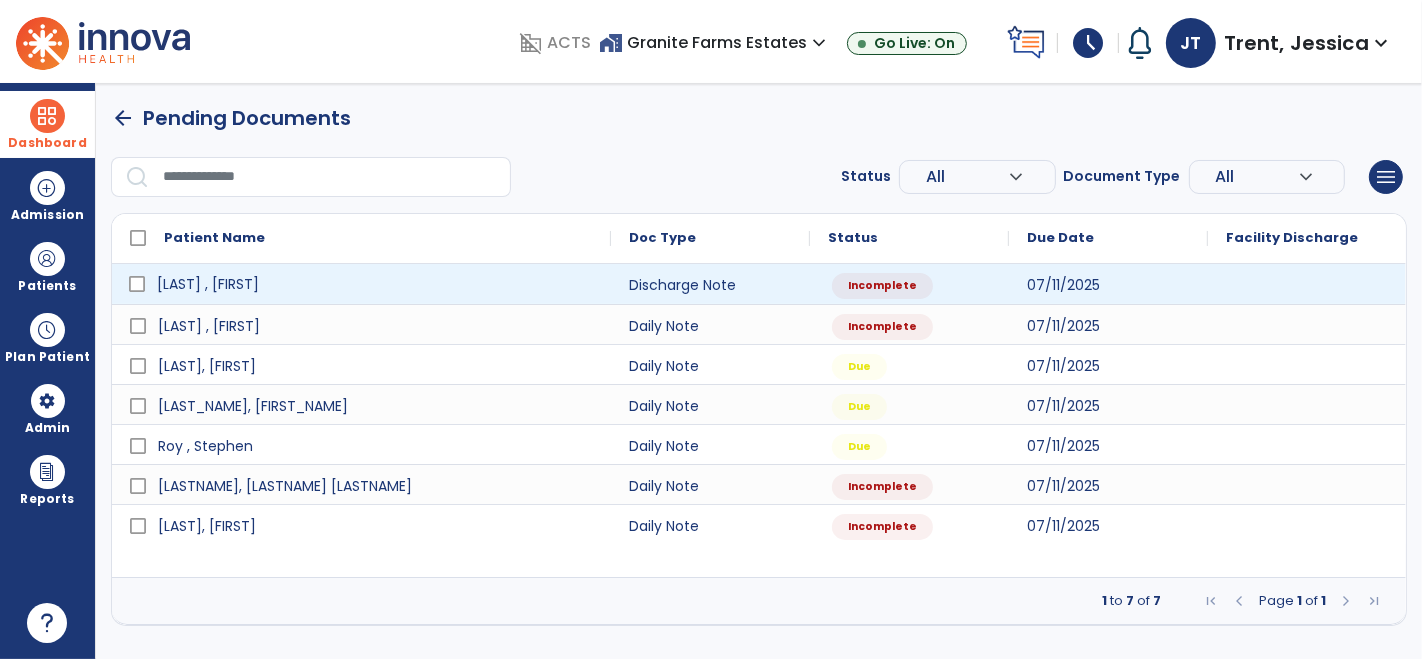 click on "[LAST] , [FIRST]" at bounding box center (208, 284) 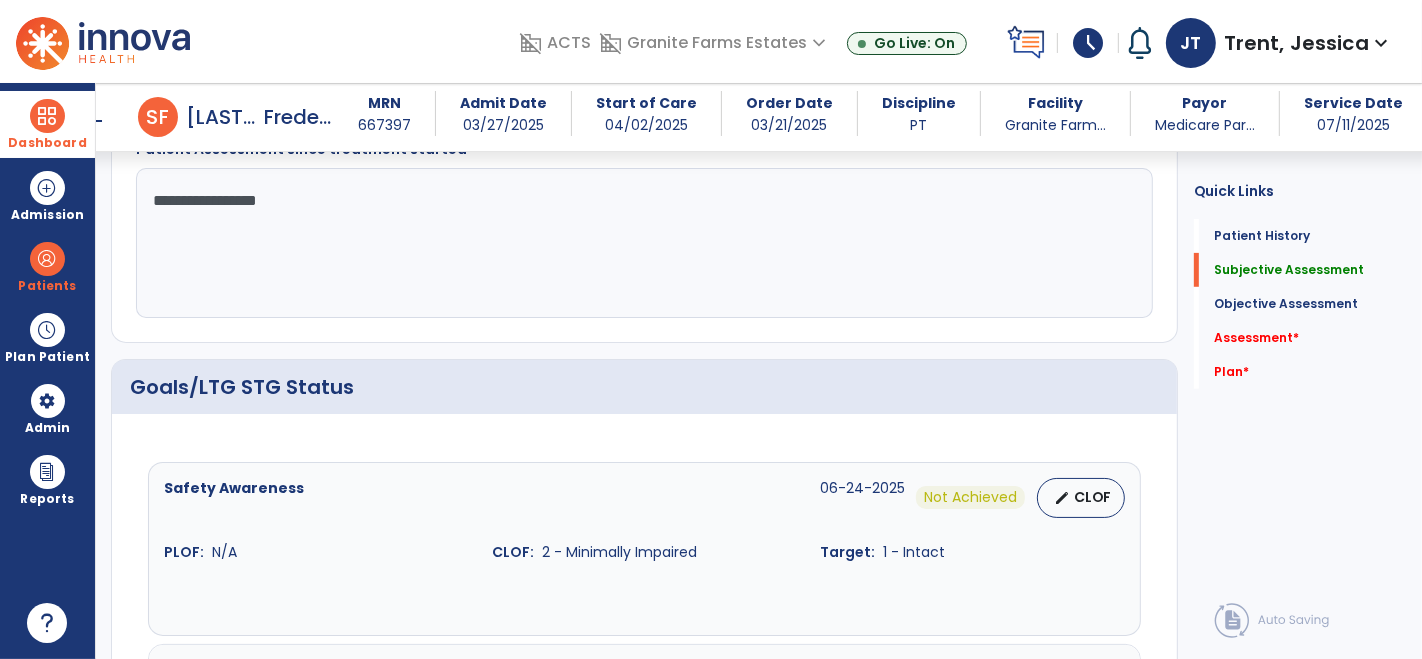 scroll, scrollTop: 574, scrollLeft: 0, axis: vertical 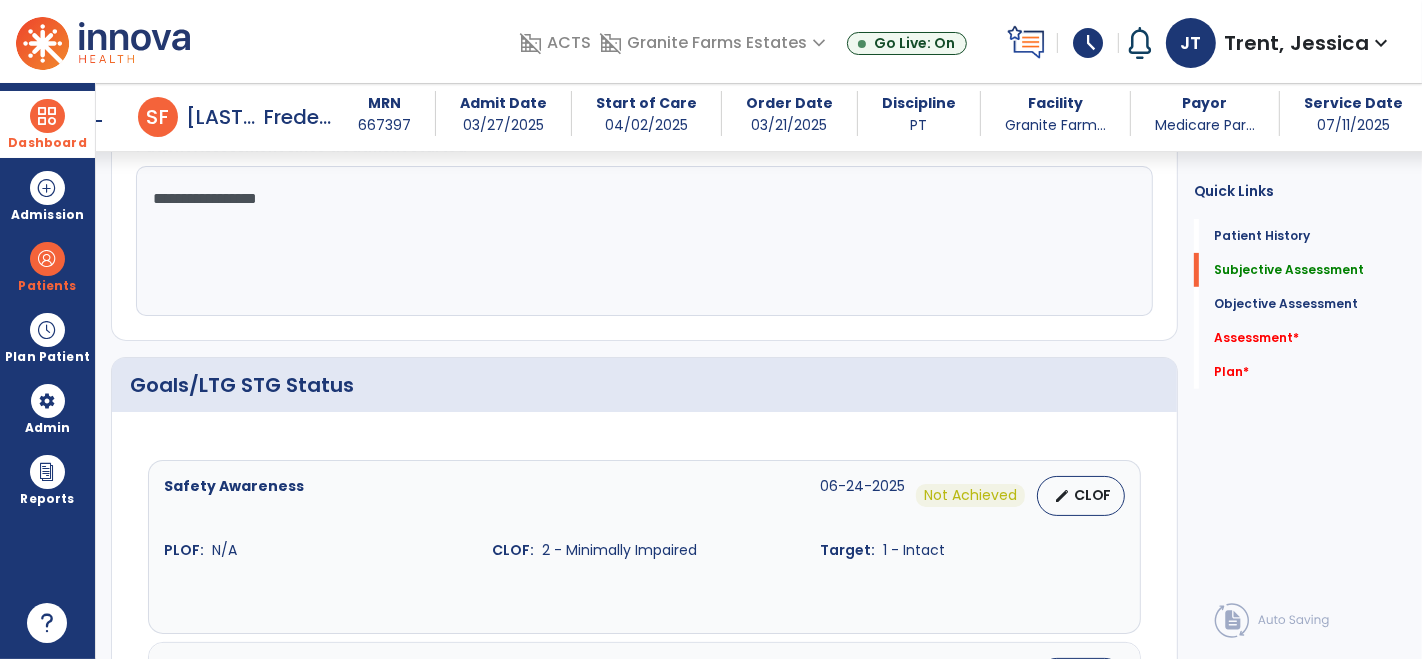 click on "**********" 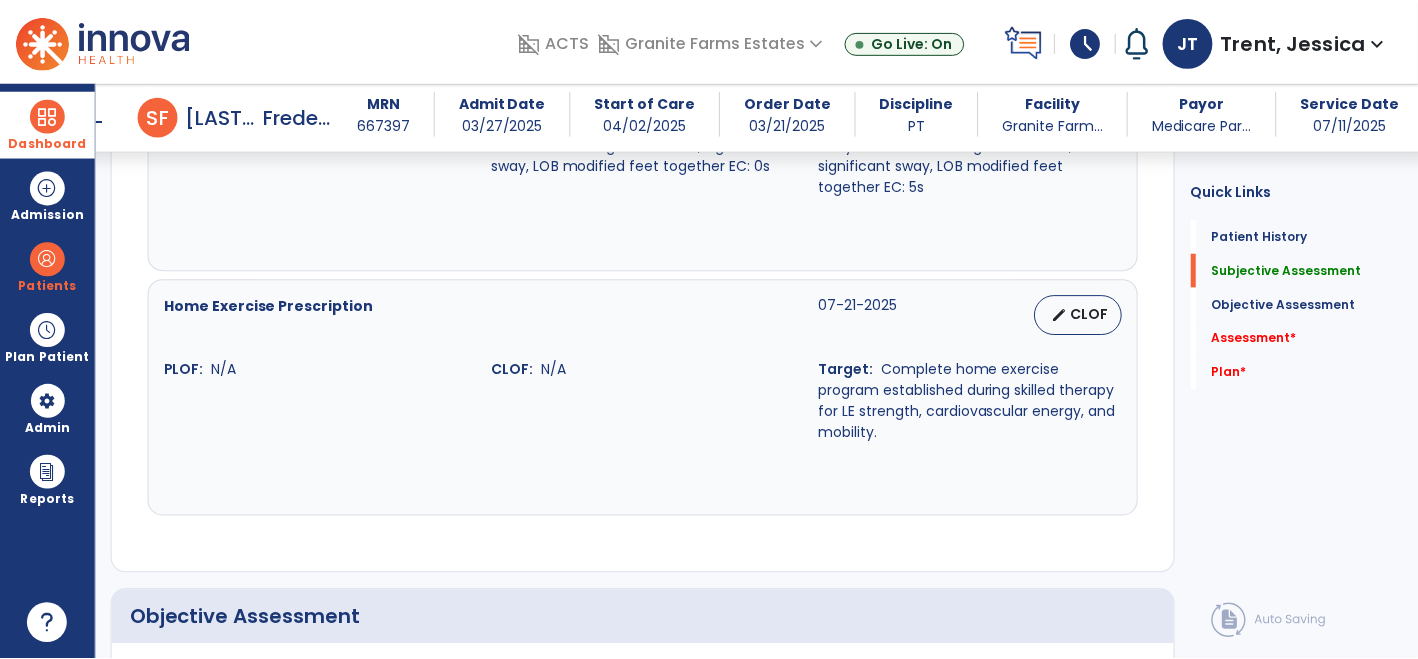scroll, scrollTop: 1948, scrollLeft: 0, axis: vertical 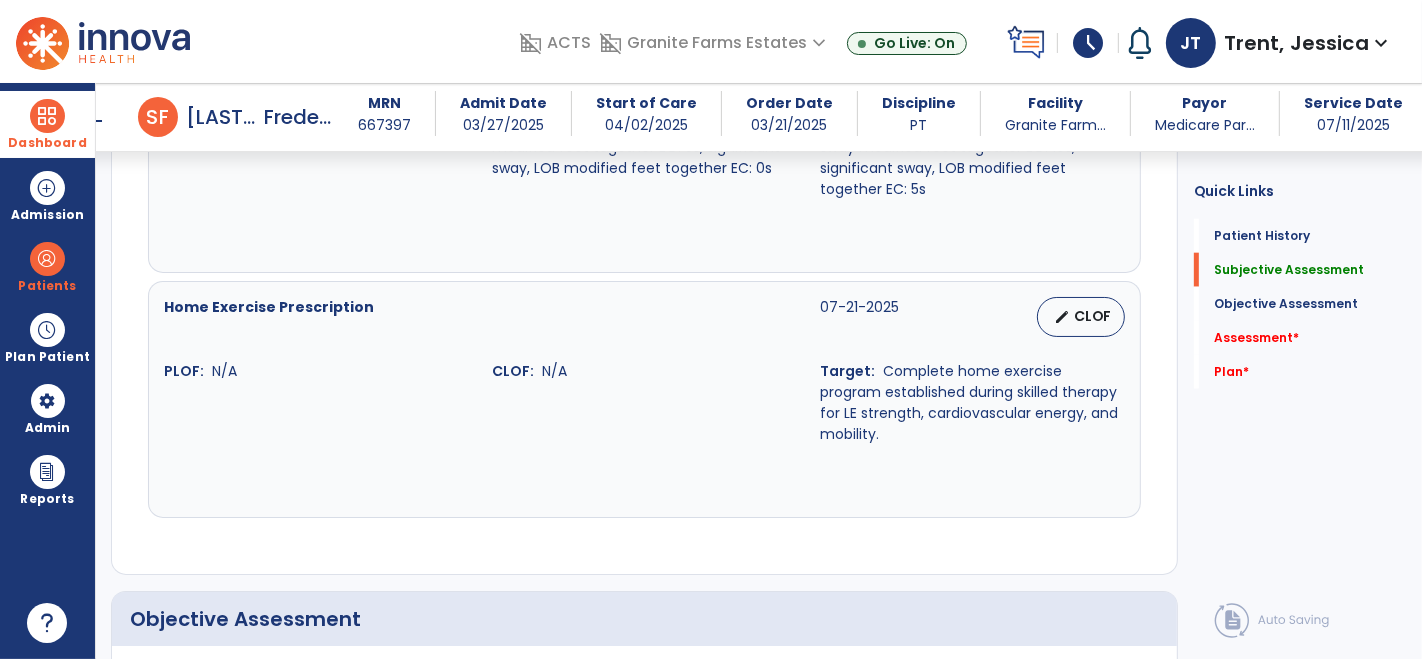 type on "**********" 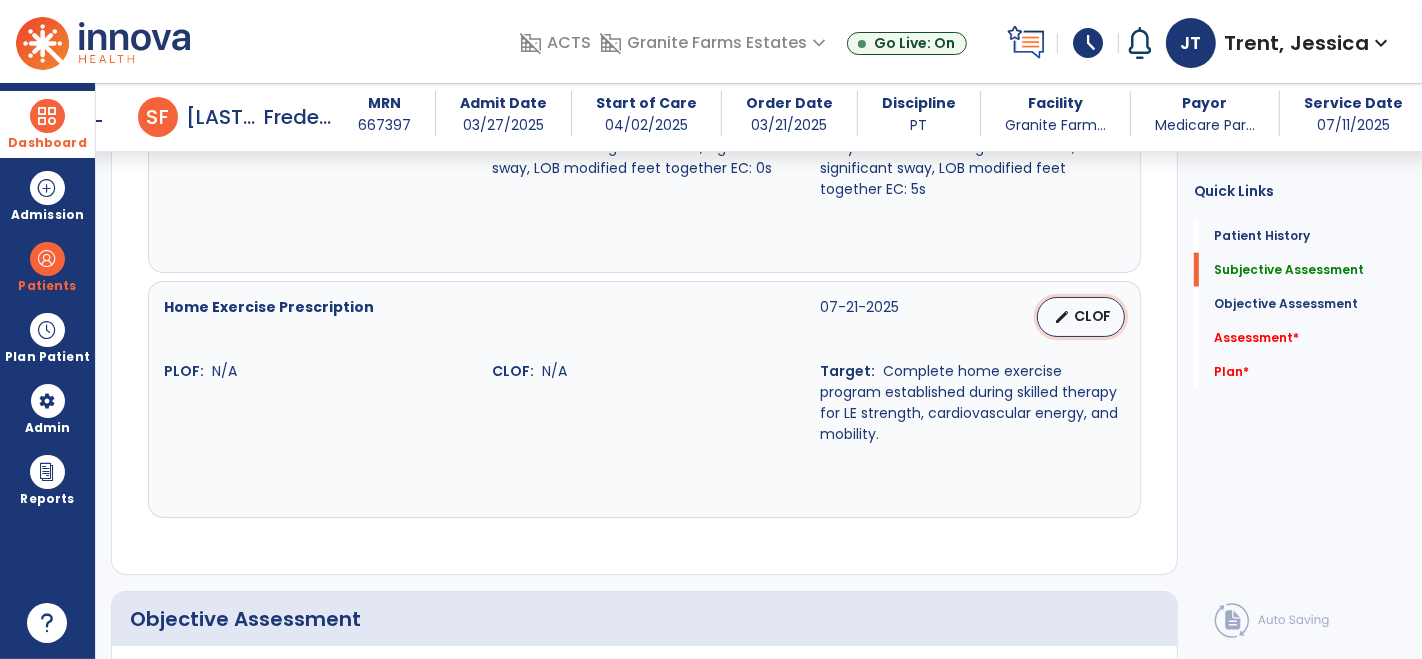 click on "edit   CLOF" at bounding box center [1081, 317] 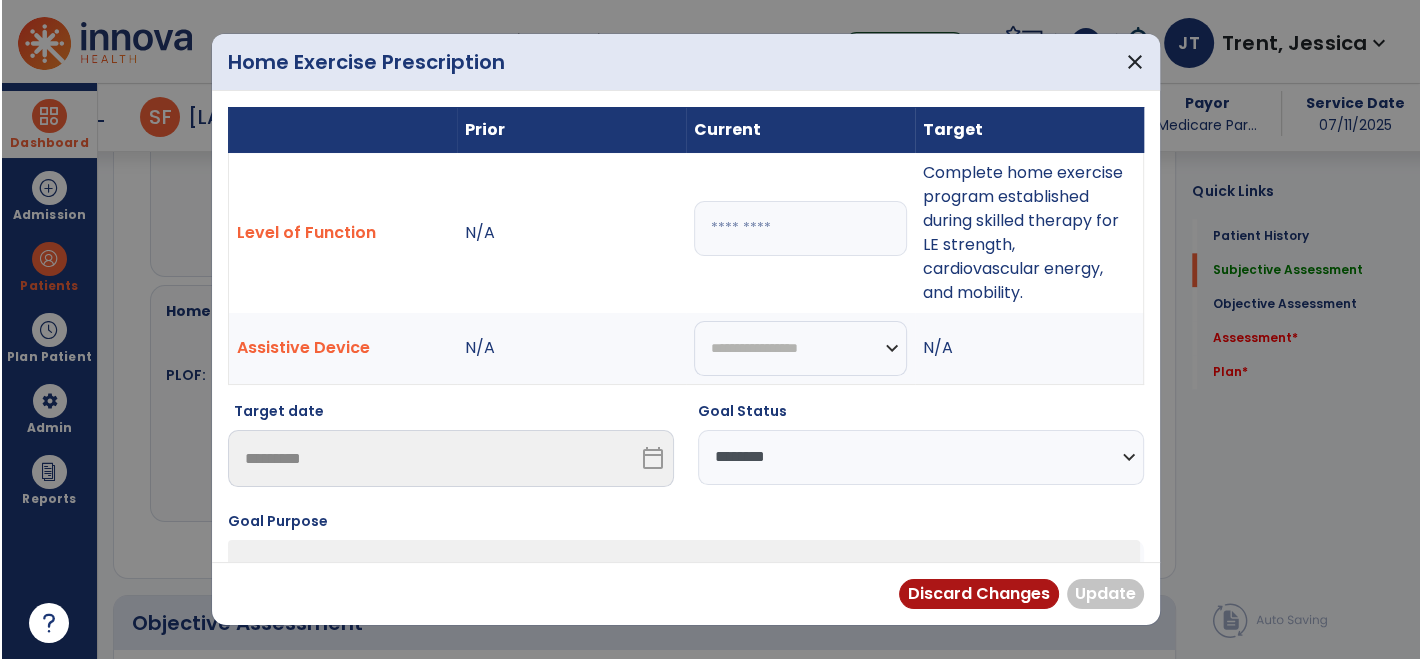 scroll, scrollTop: 1948, scrollLeft: 0, axis: vertical 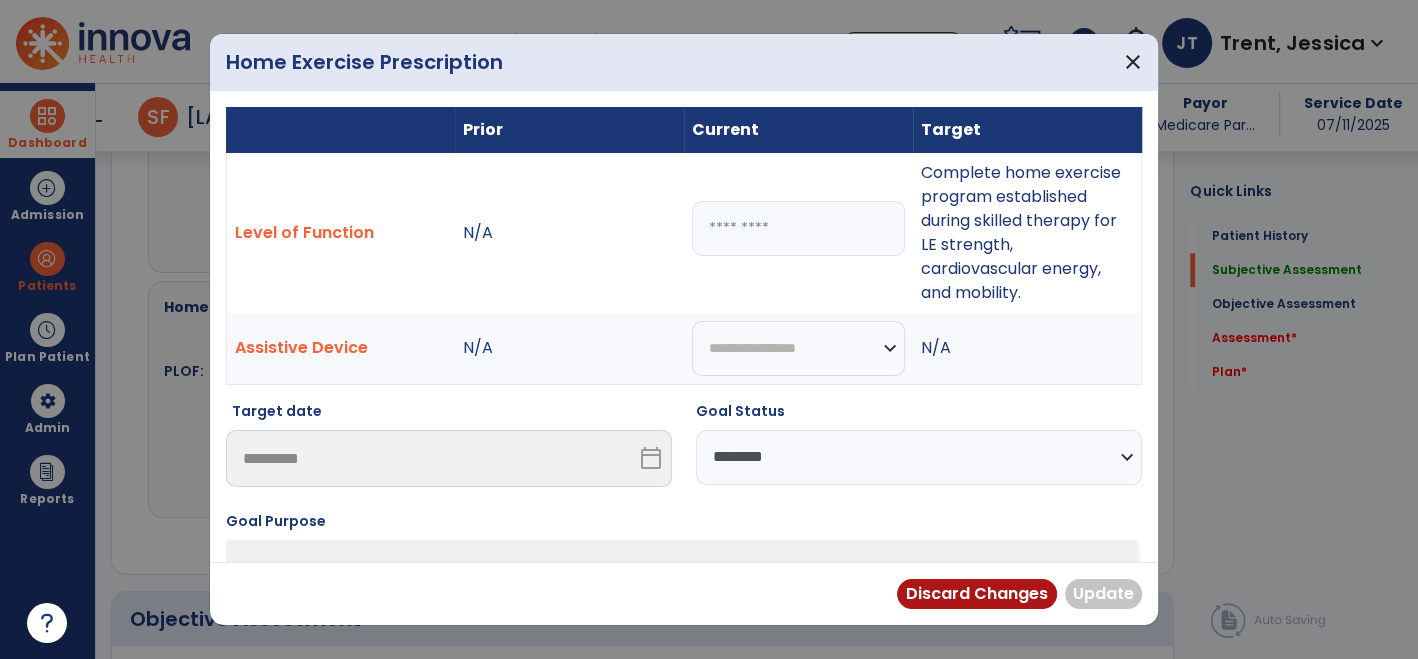 click on "**********" at bounding box center [919, 457] 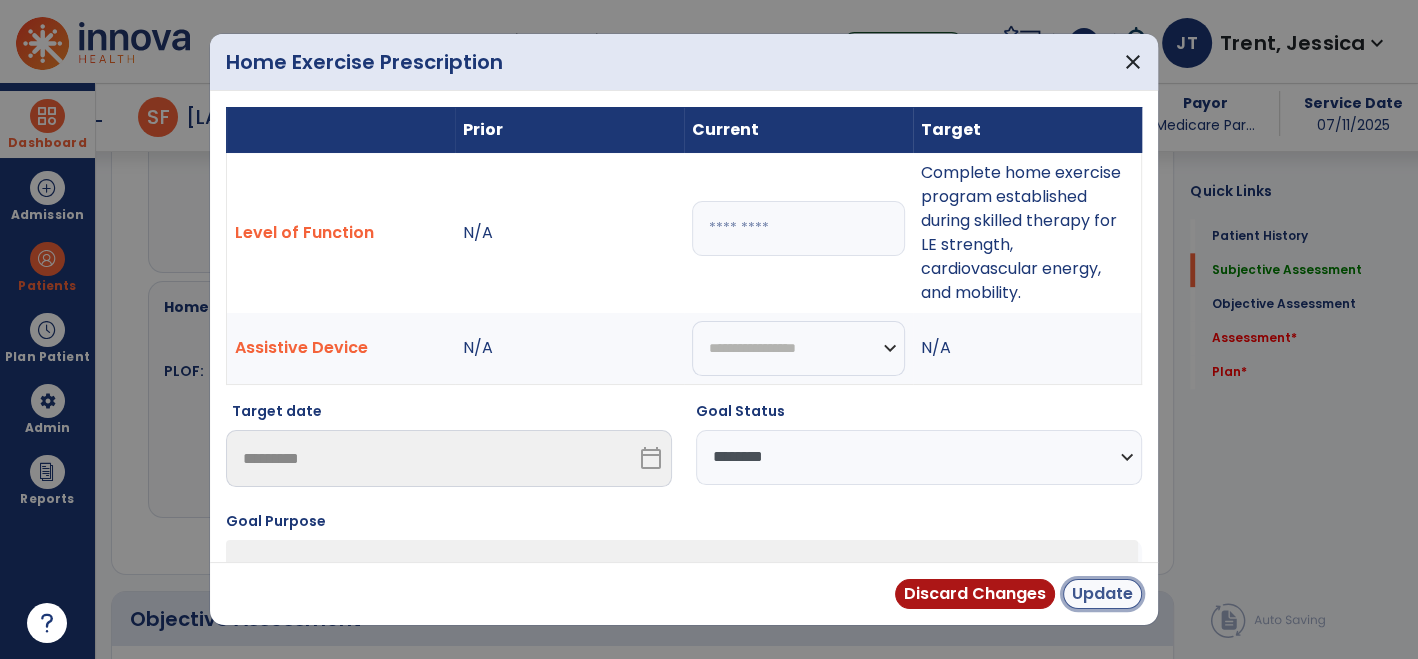click on "Update" at bounding box center (1102, 594) 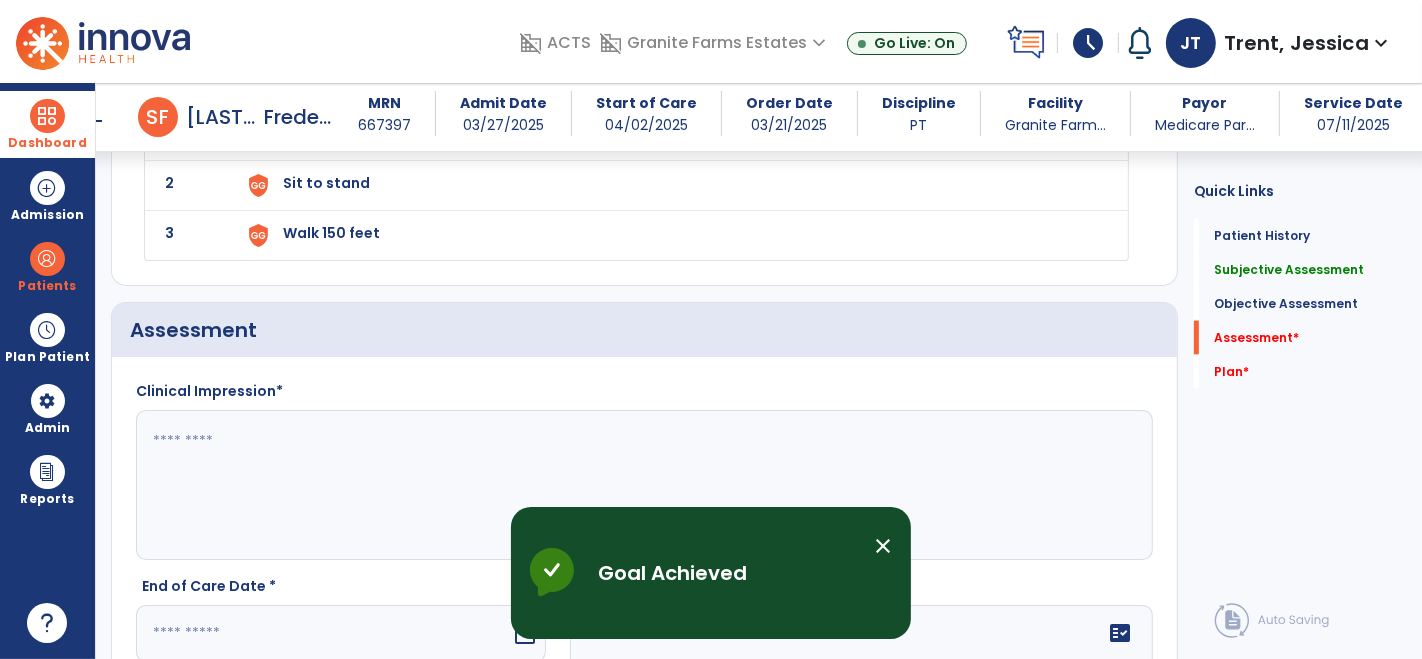 scroll, scrollTop: 2757, scrollLeft: 0, axis: vertical 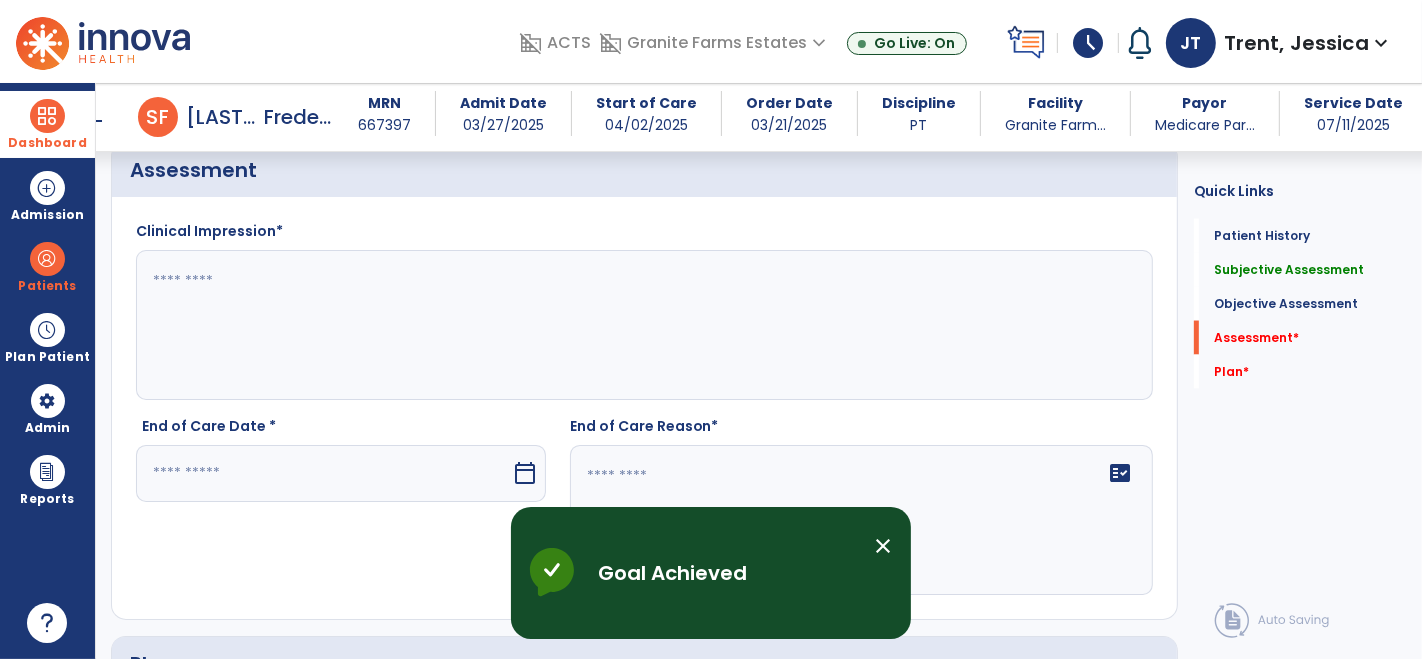 click 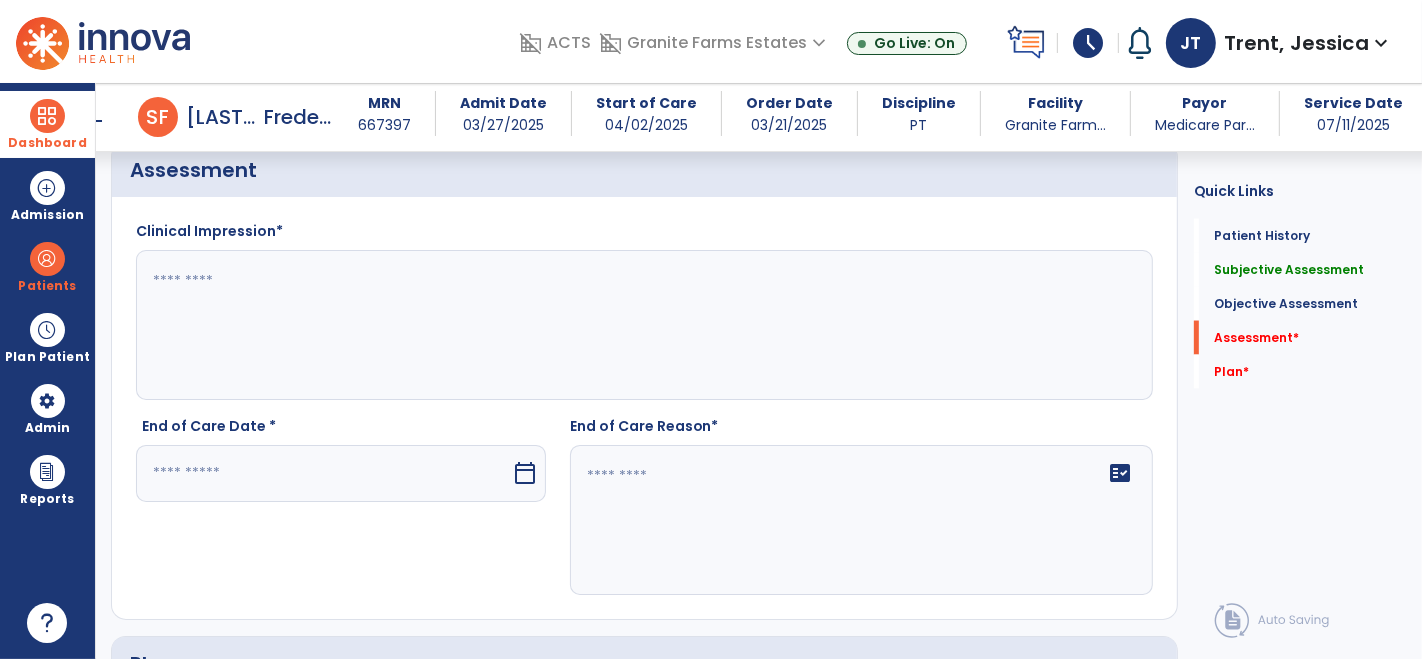click 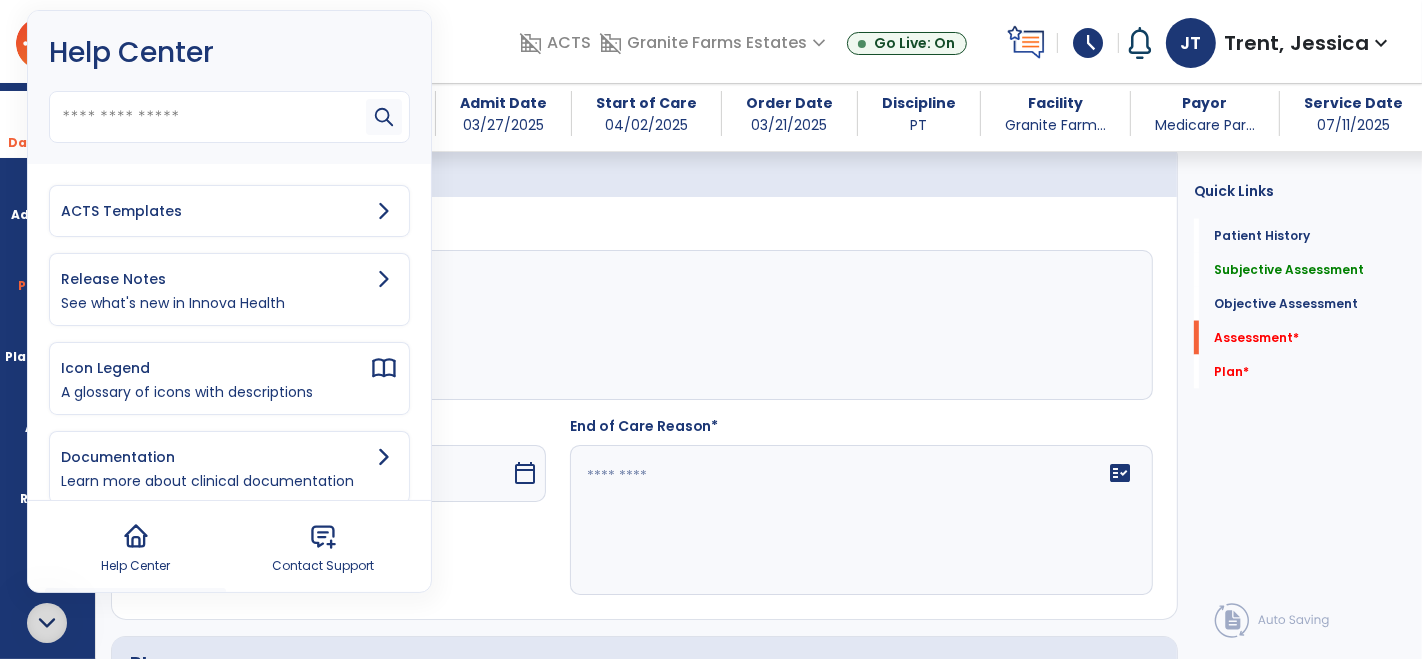 click on "ACTS Templates" at bounding box center [215, 211] 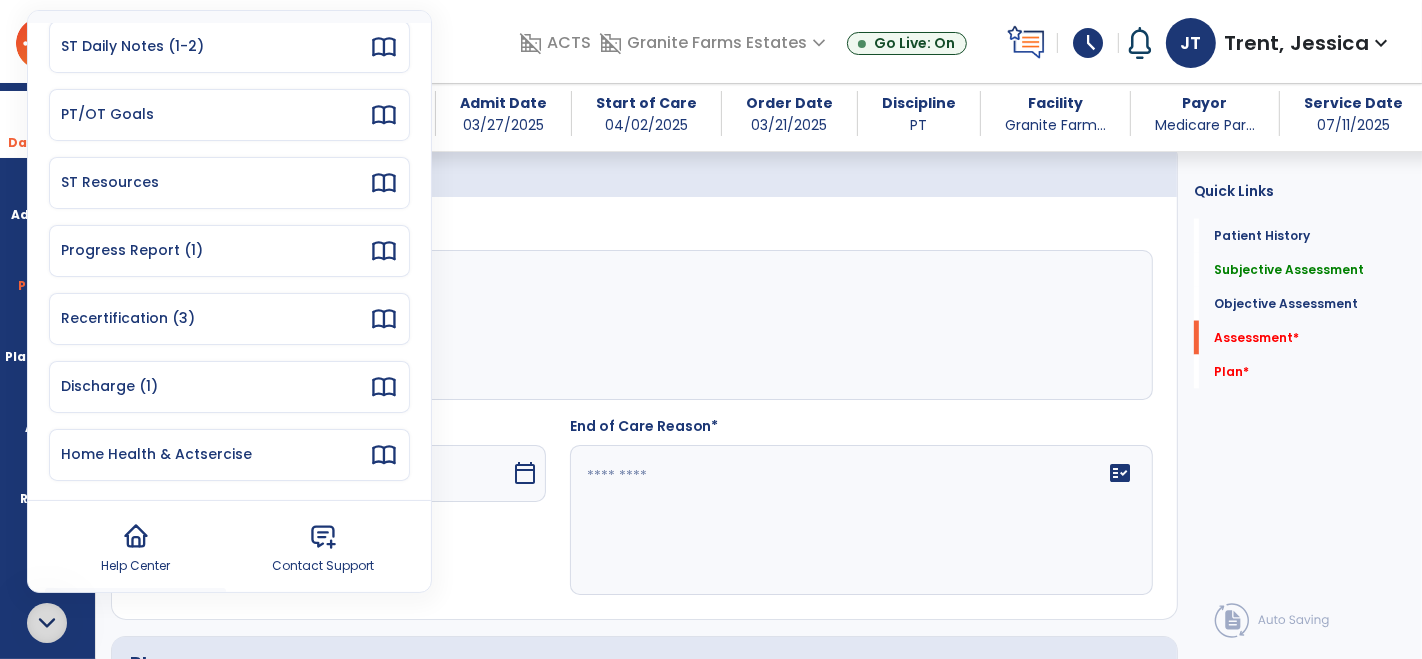 click on "Discharge (1)" at bounding box center (229, 387) 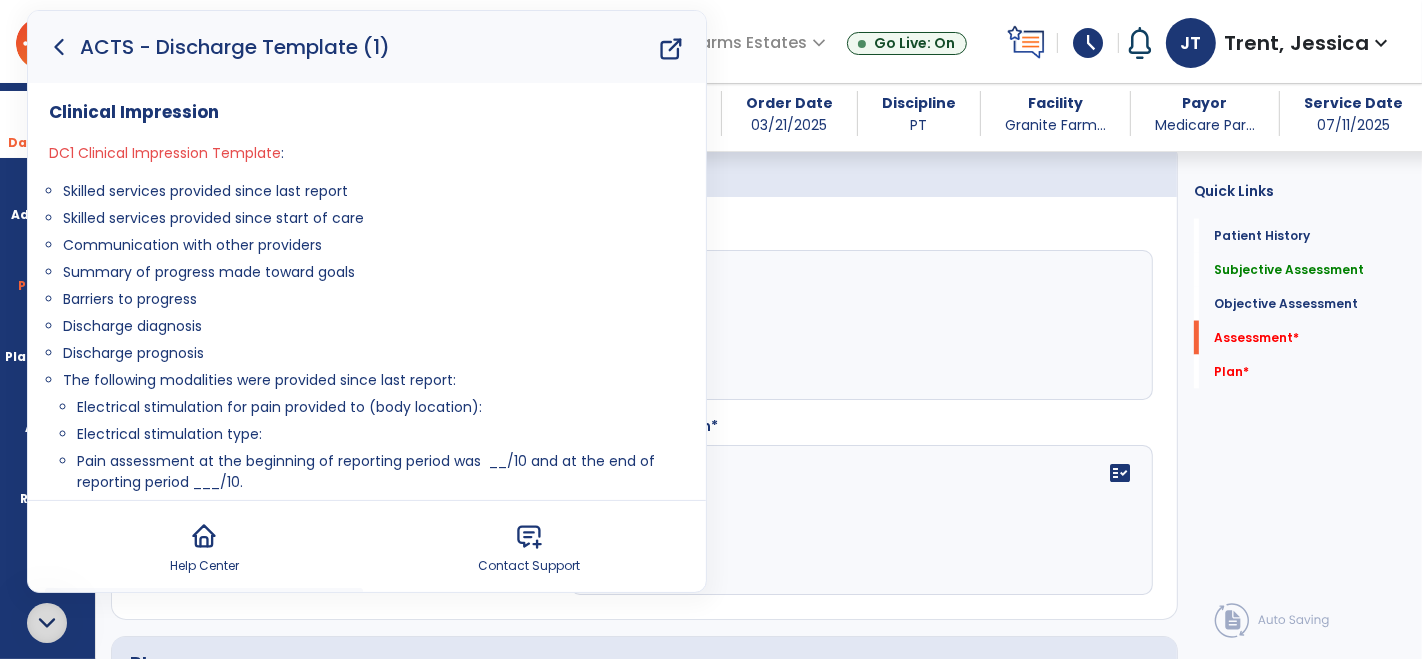 drag, startPoint x: 57, startPoint y: 189, endPoint x: 227, endPoint y: 352, distance: 235.51857 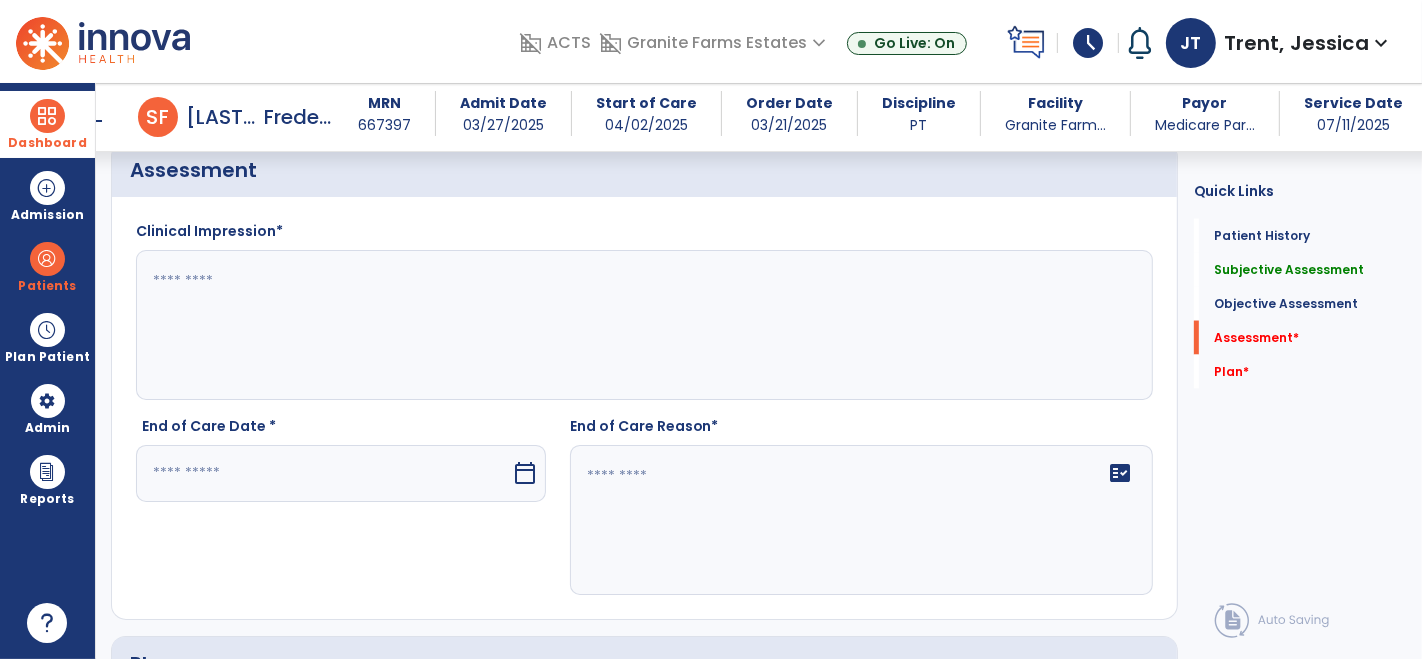 click 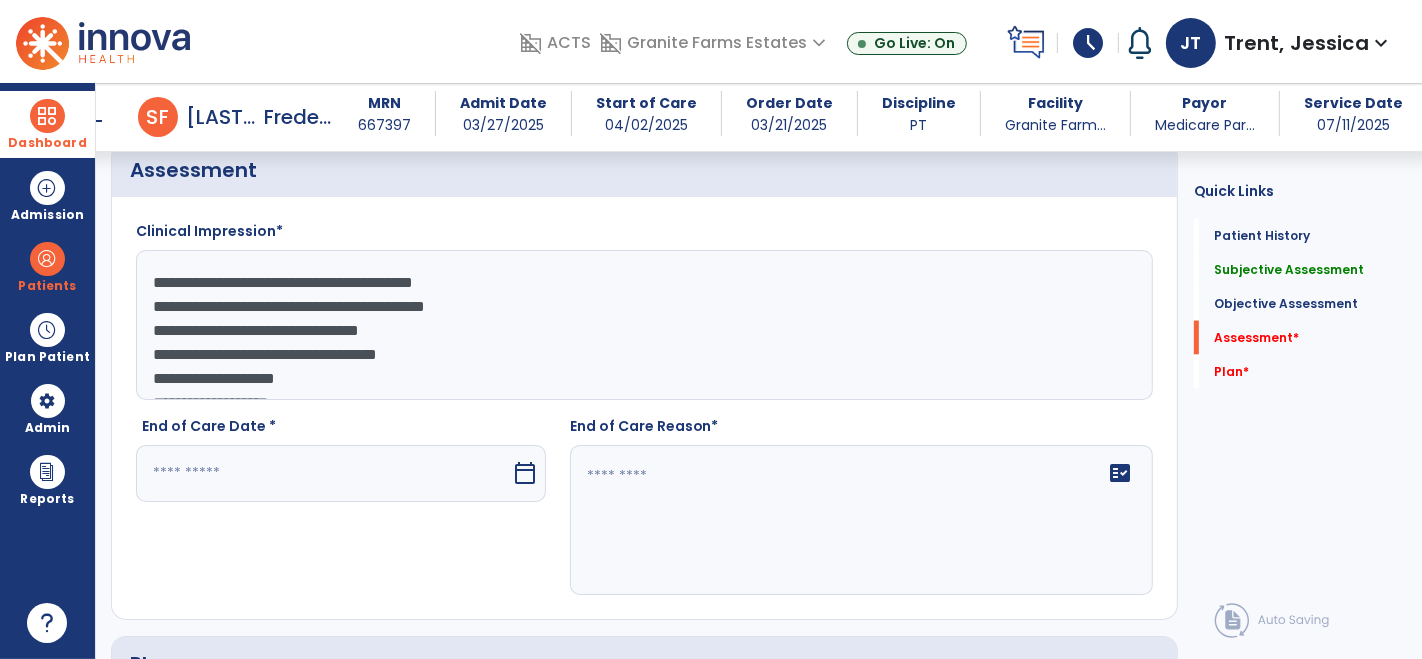 scroll, scrollTop: 39, scrollLeft: 0, axis: vertical 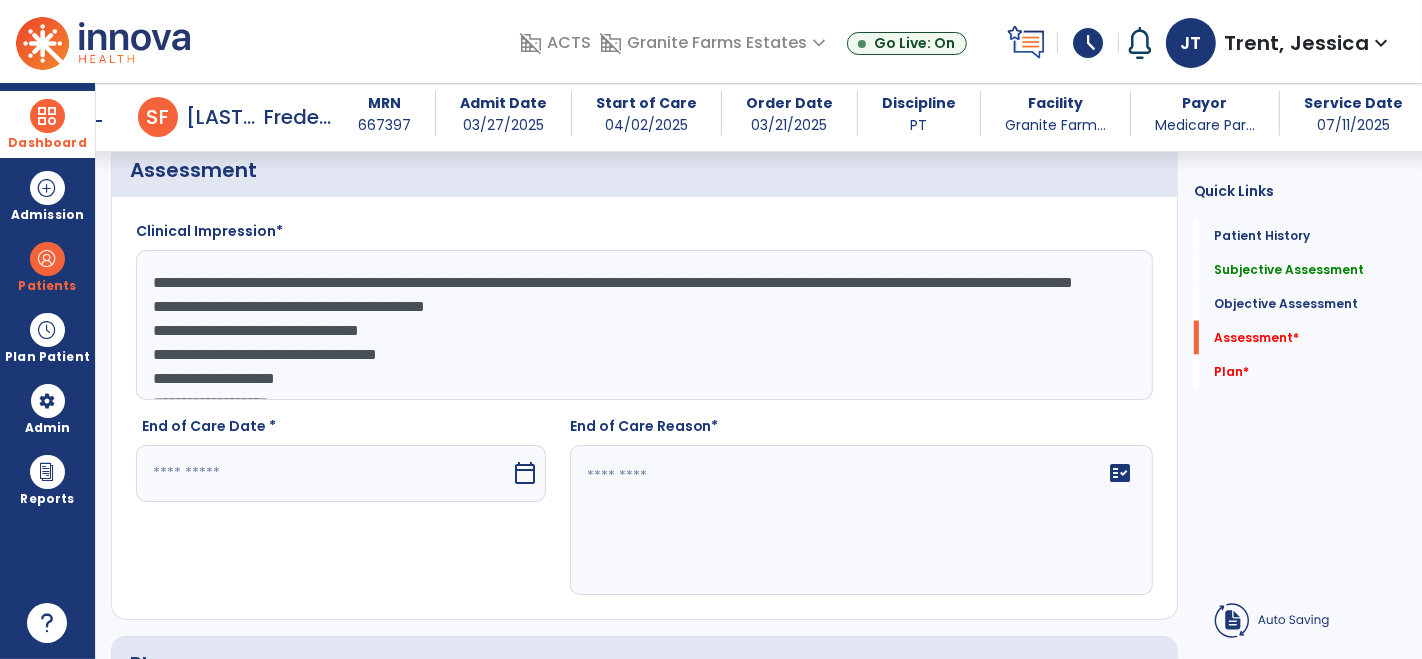 drag, startPoint x: 401, startPoint y: 283, endPoint x: 450, endPoint y: 265, distance: 52.201534 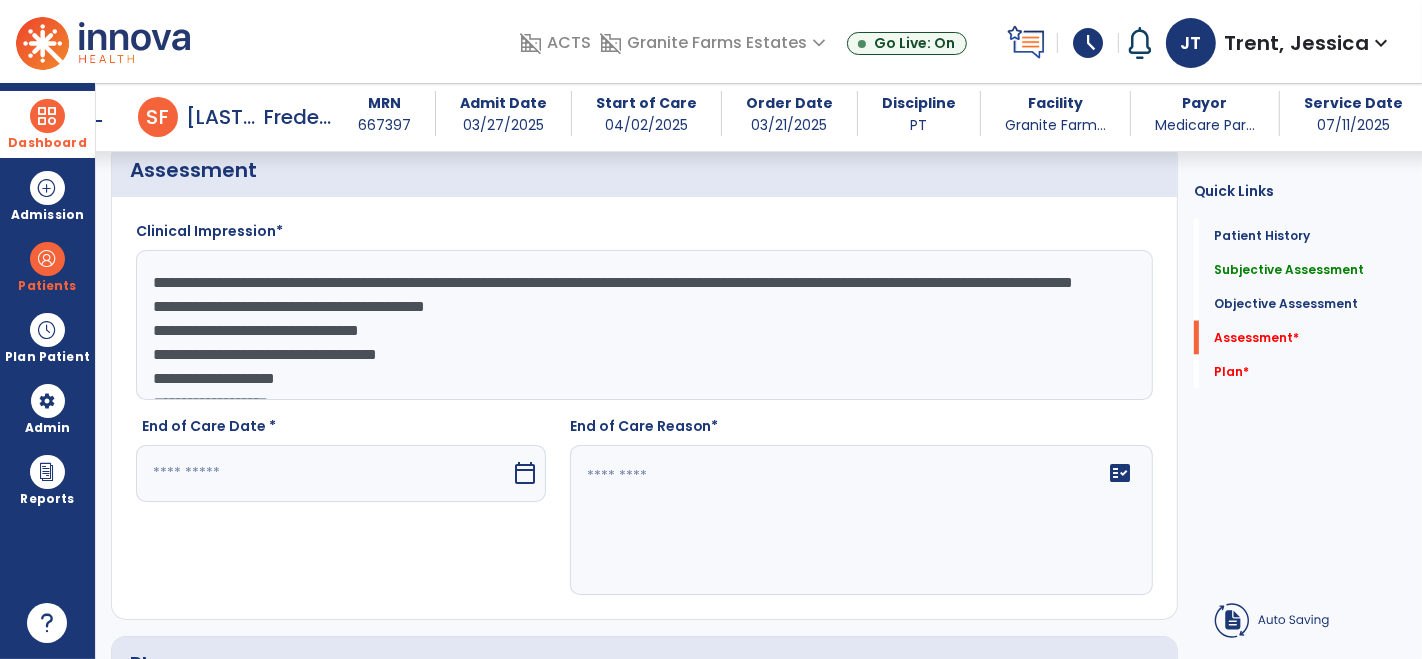 click on "**********" 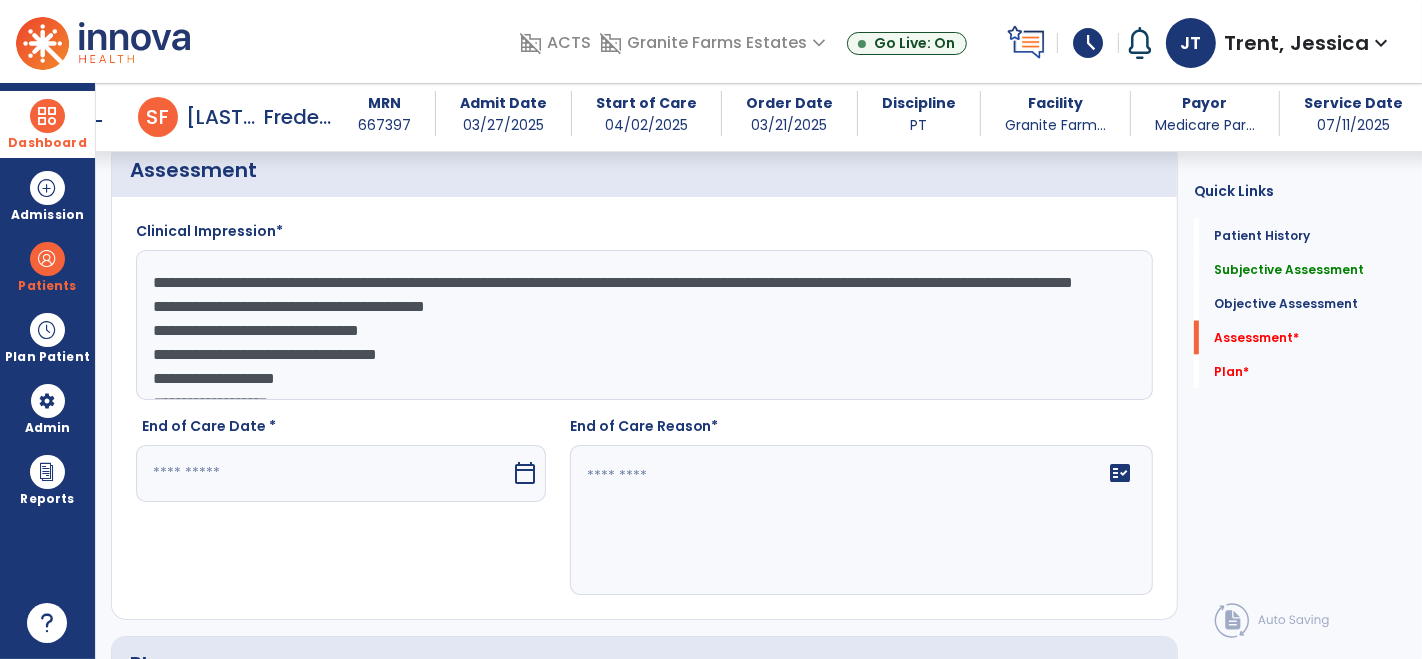 click on "**********" 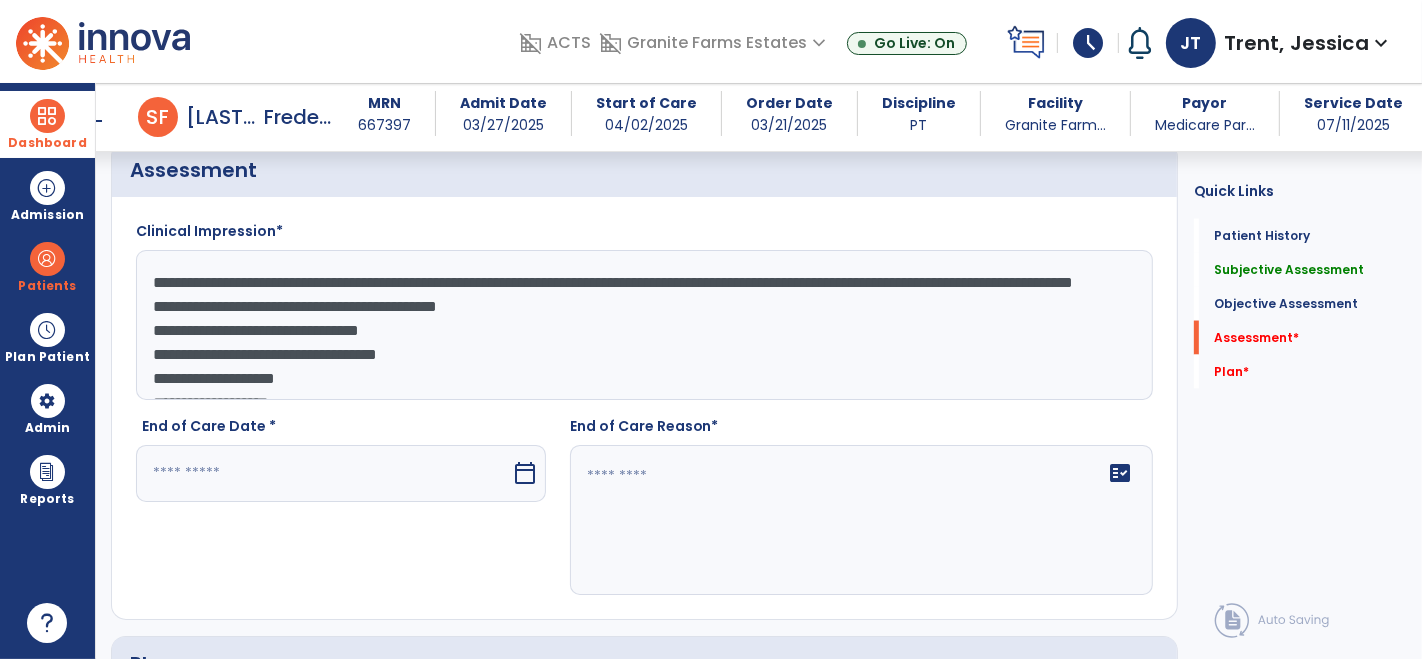 paste on "**********" 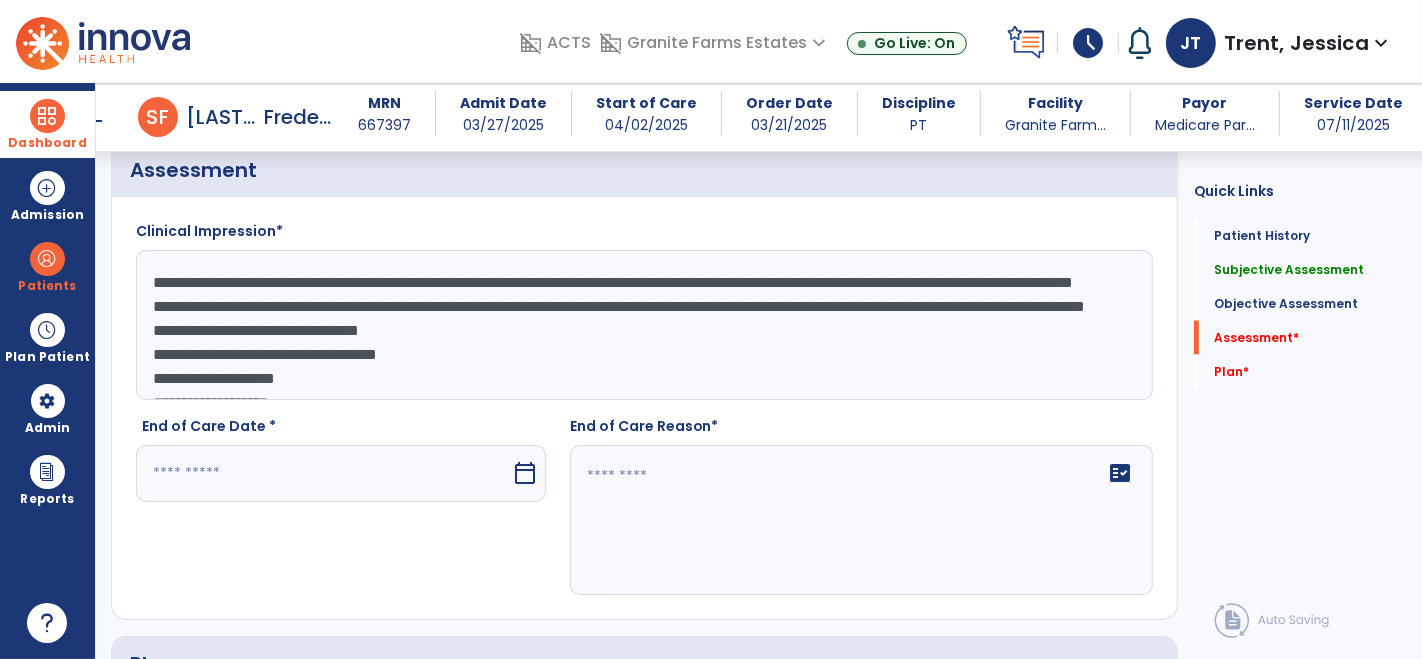 scroll, scrollTop: 46, scrollLeft: 0, axis: vertical 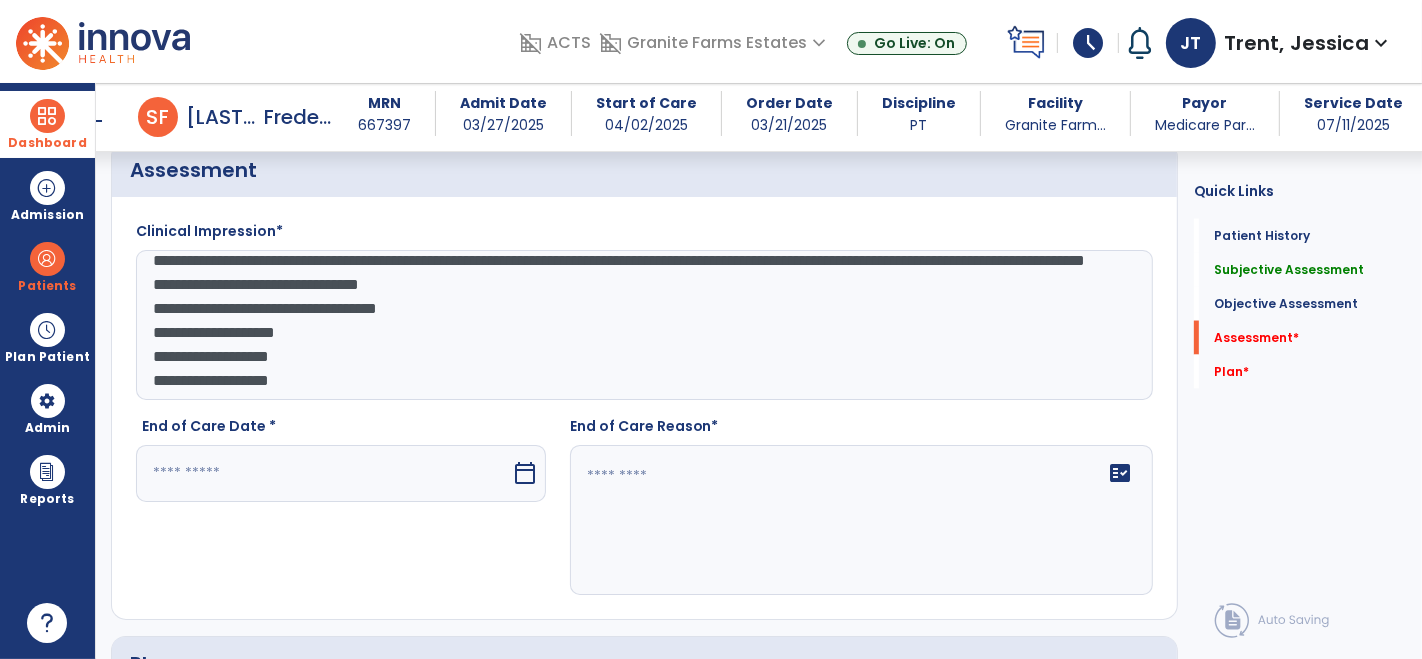 click on "**********" 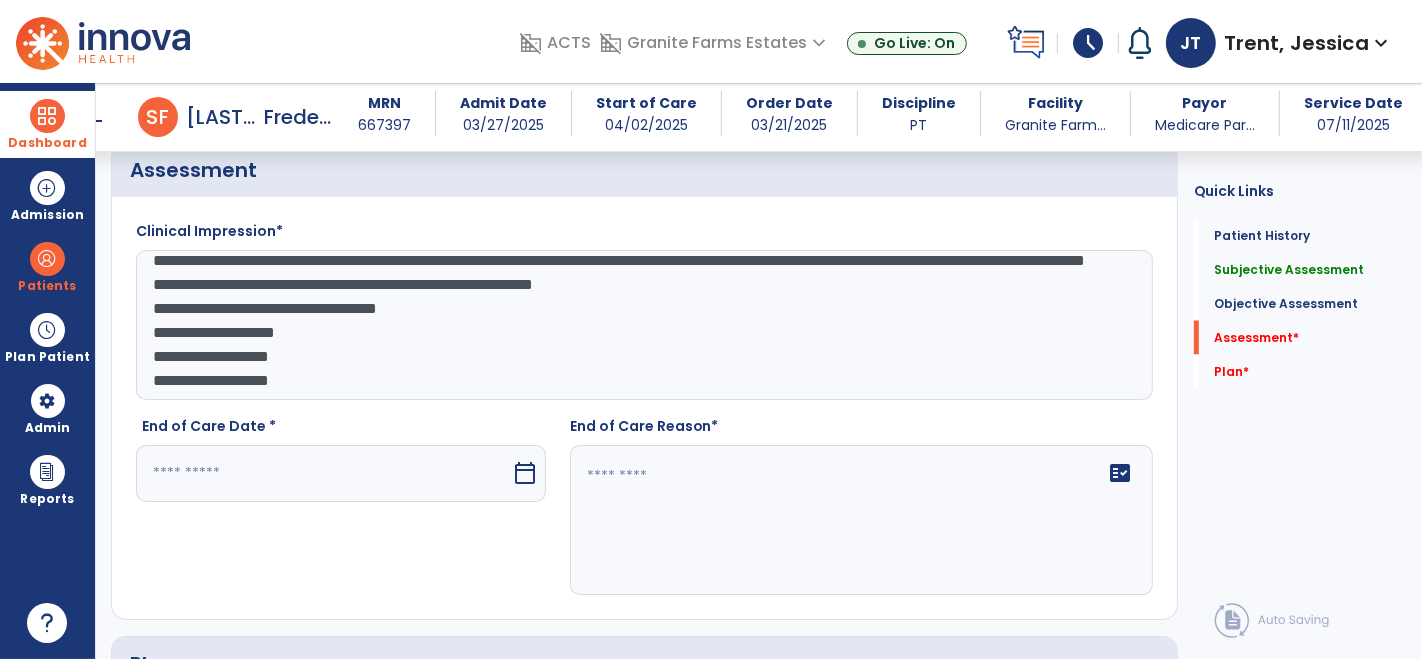 click on "**********" 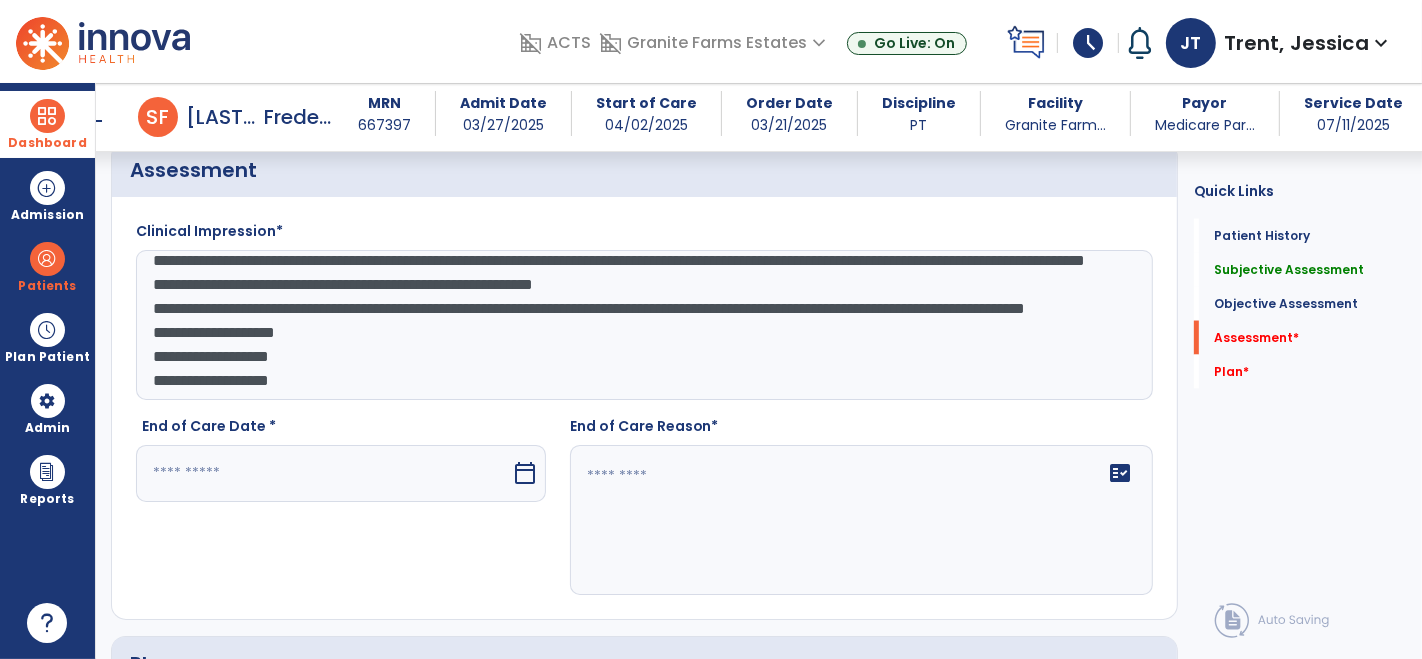 click on "**********" 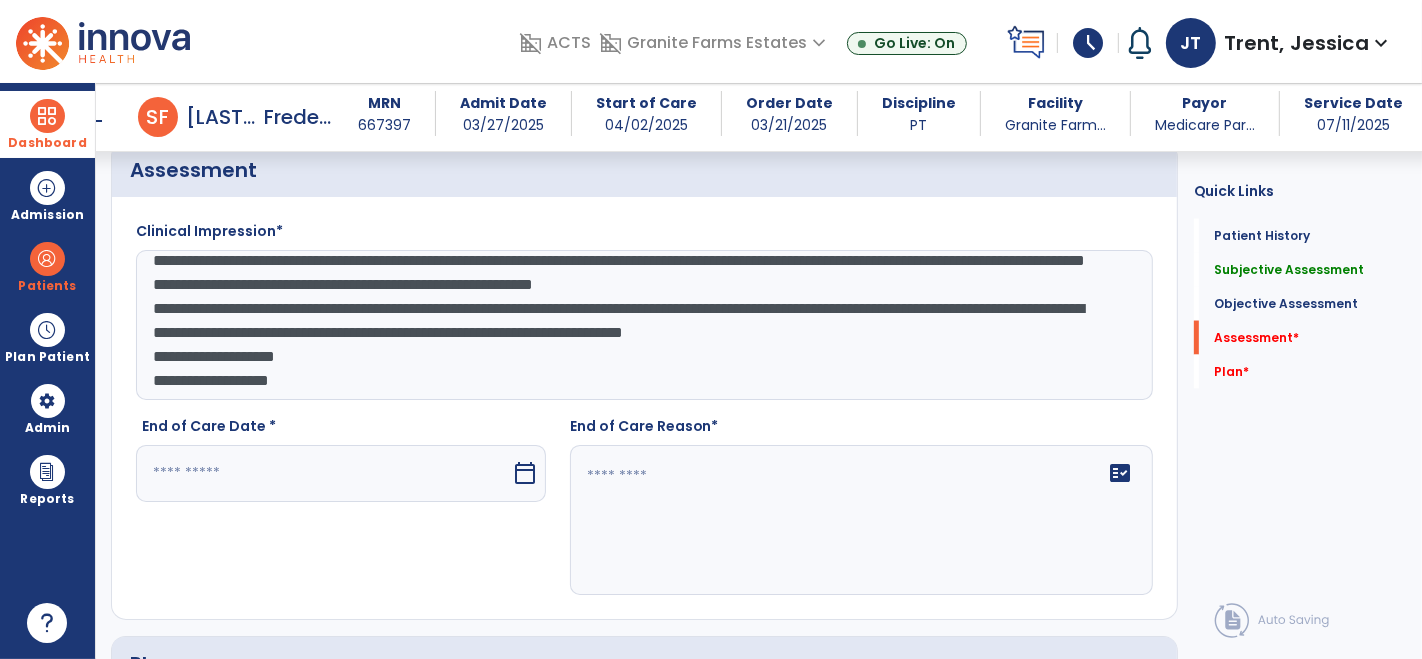 scroll, scrollTop: 63, scrollLeft: 0, axis: vertical 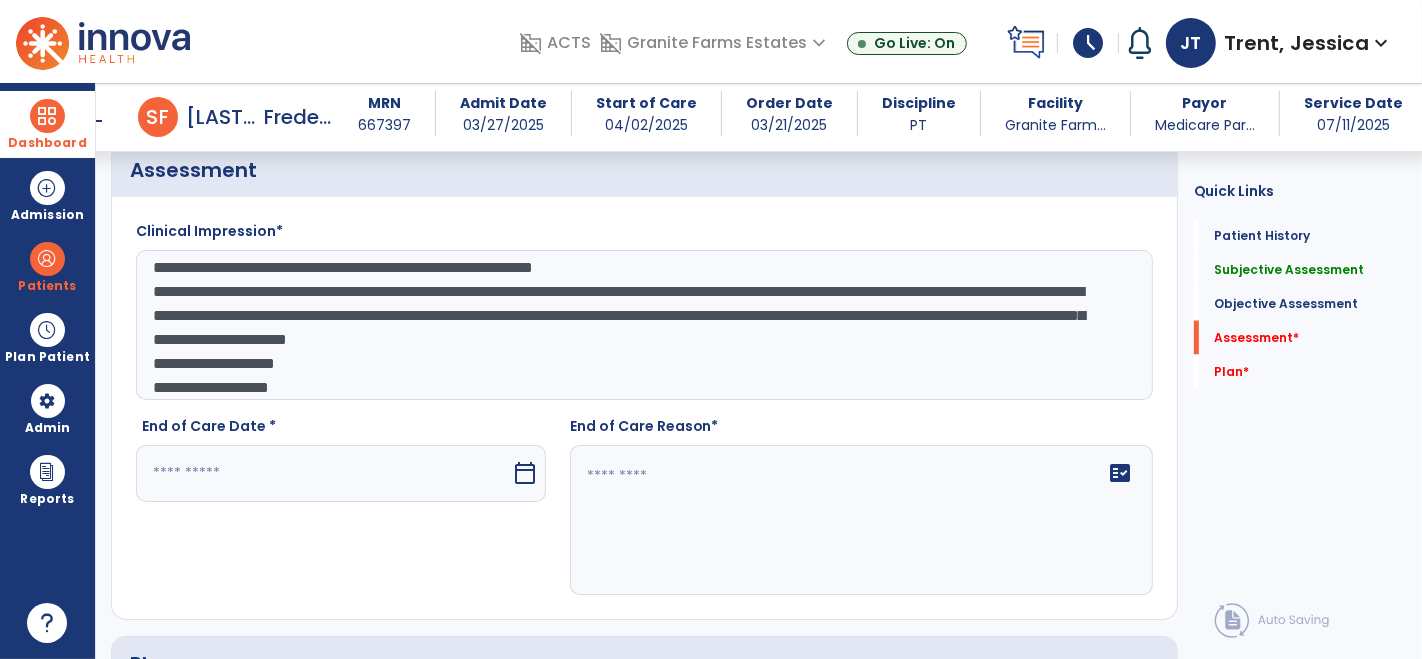 drag, startPoint x: 455, startPoint y: 347, endPoint x: 937, endPoint y: 344, distance: 482.00934 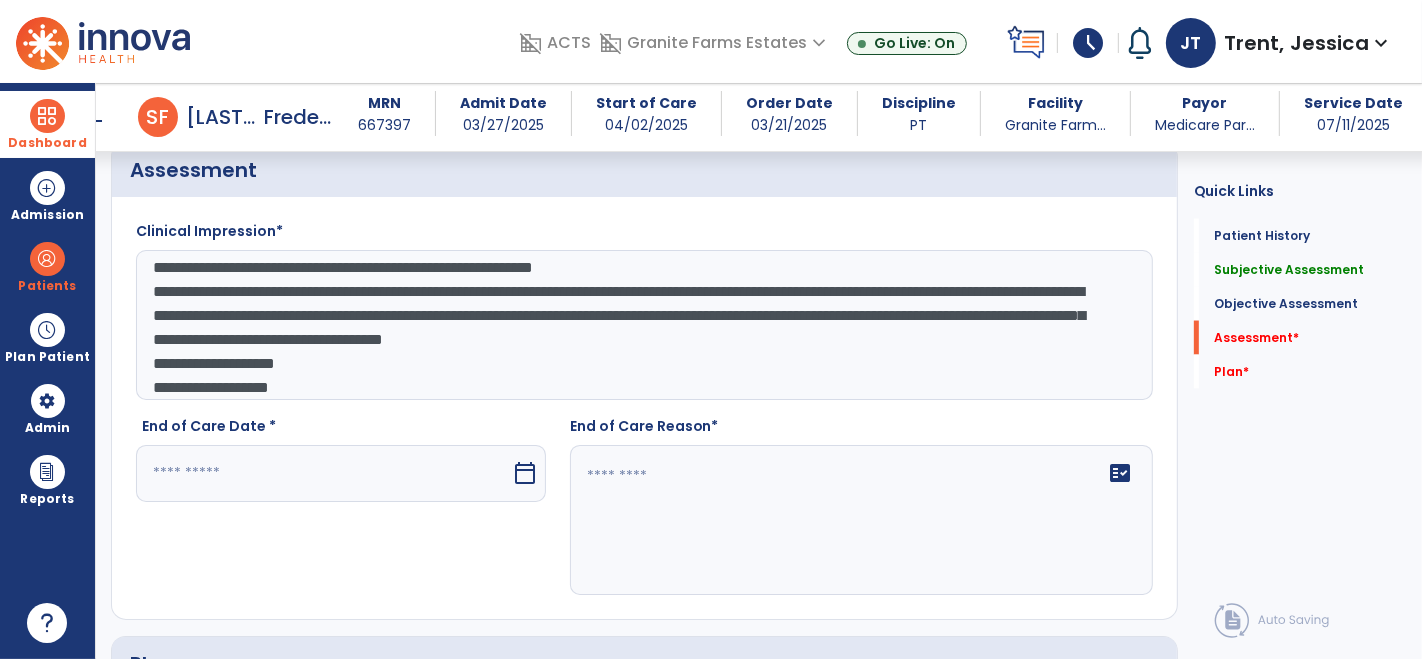 scroll, scrollTop: 80, scrollLeft: 0, axis: vertical 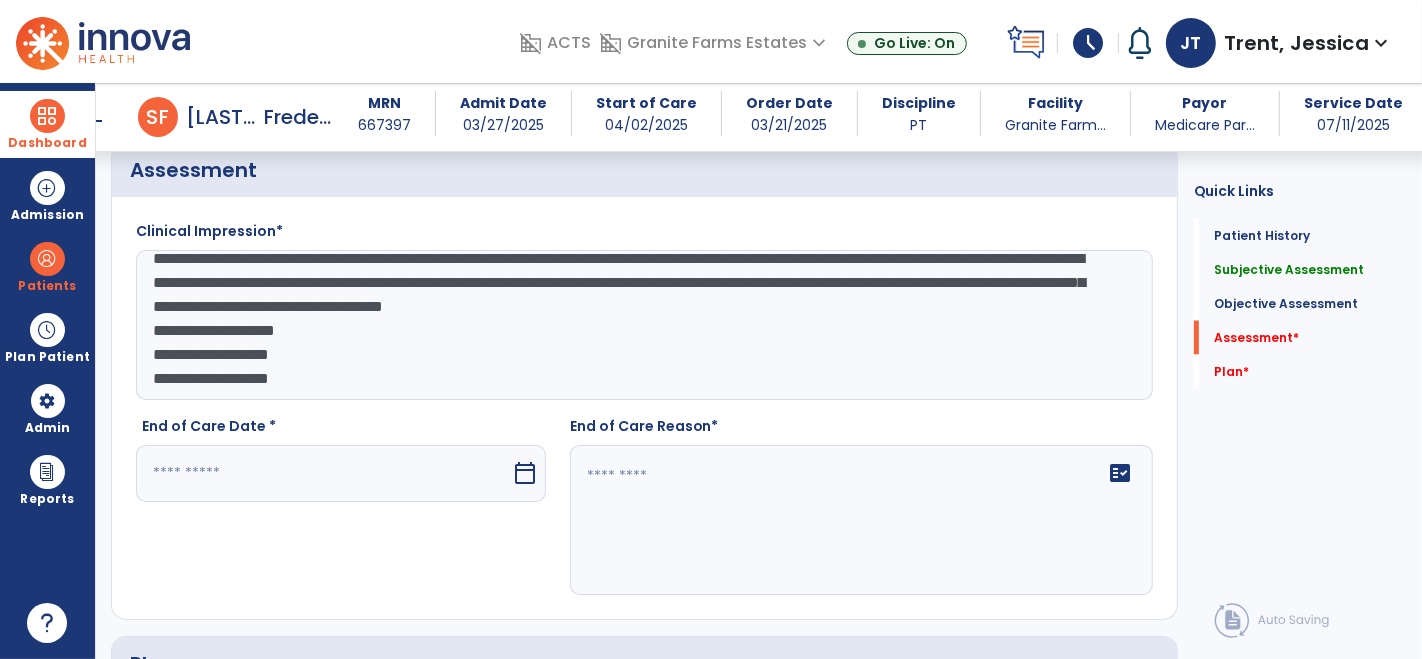 click on "**********" 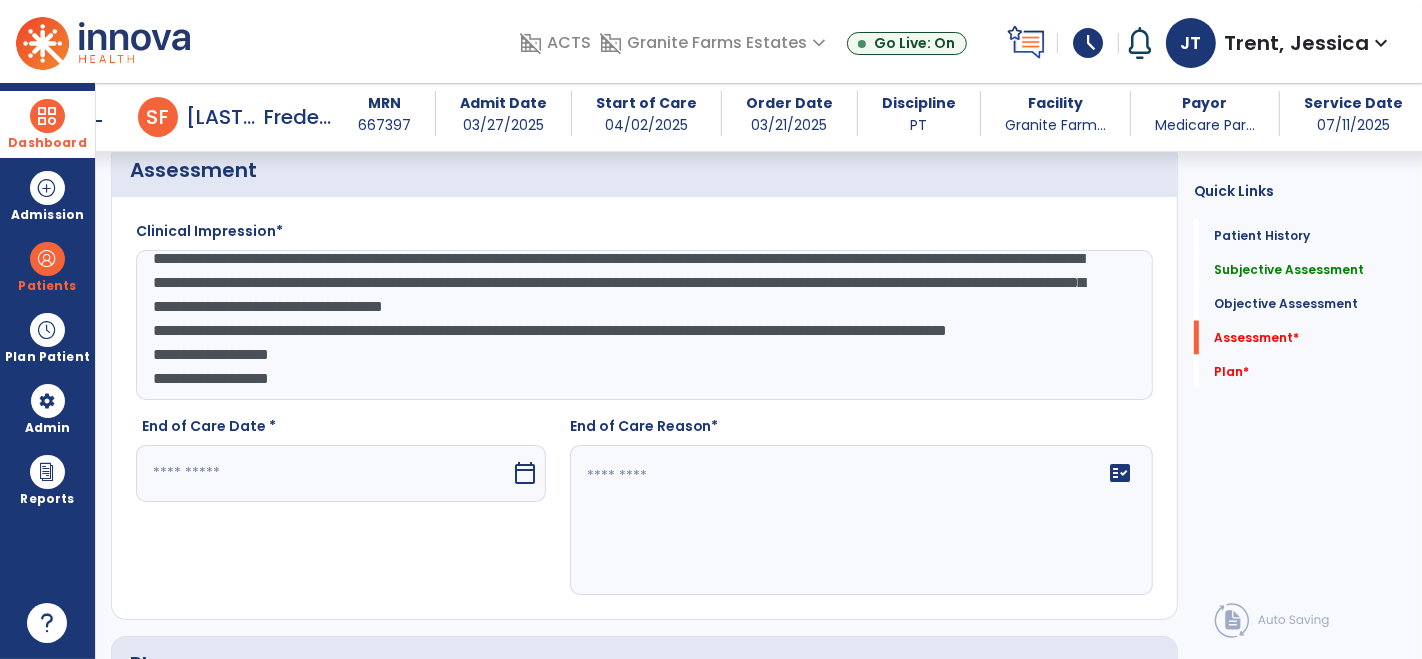 click on "**********" 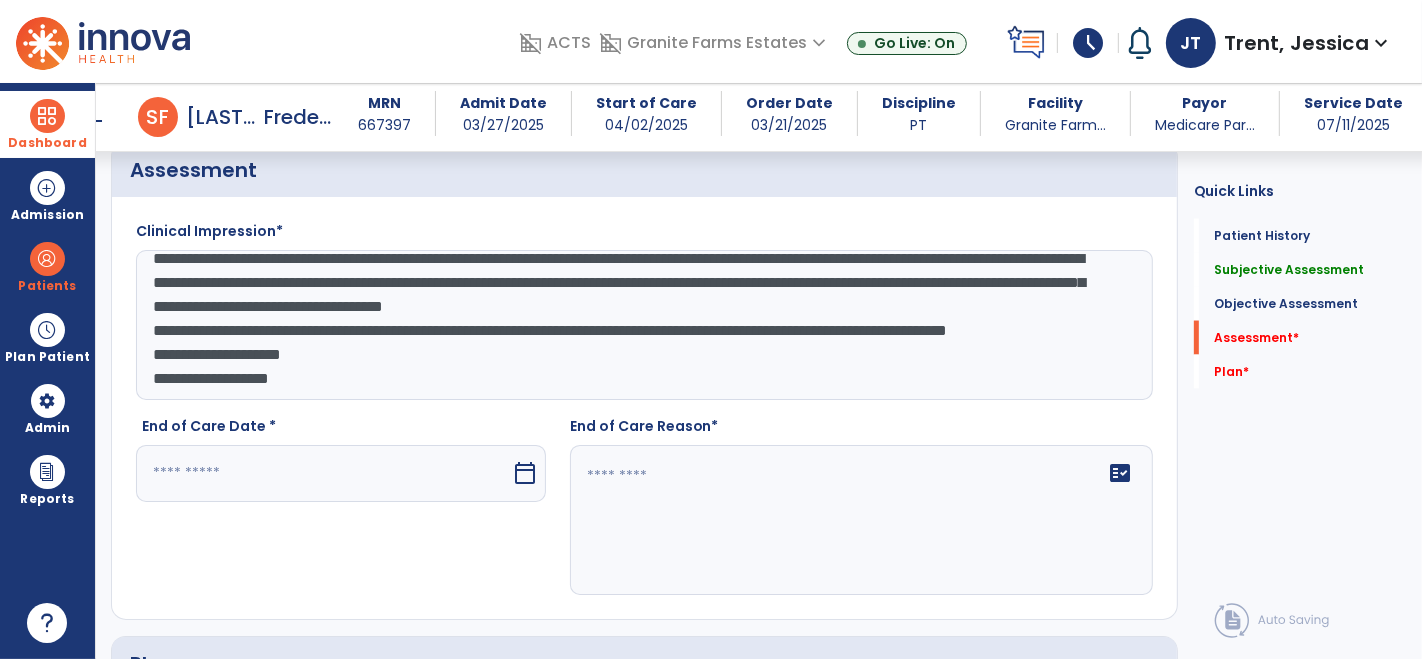 scroll, scrollTop: 167, scrollLeft: 0, axis: vertical 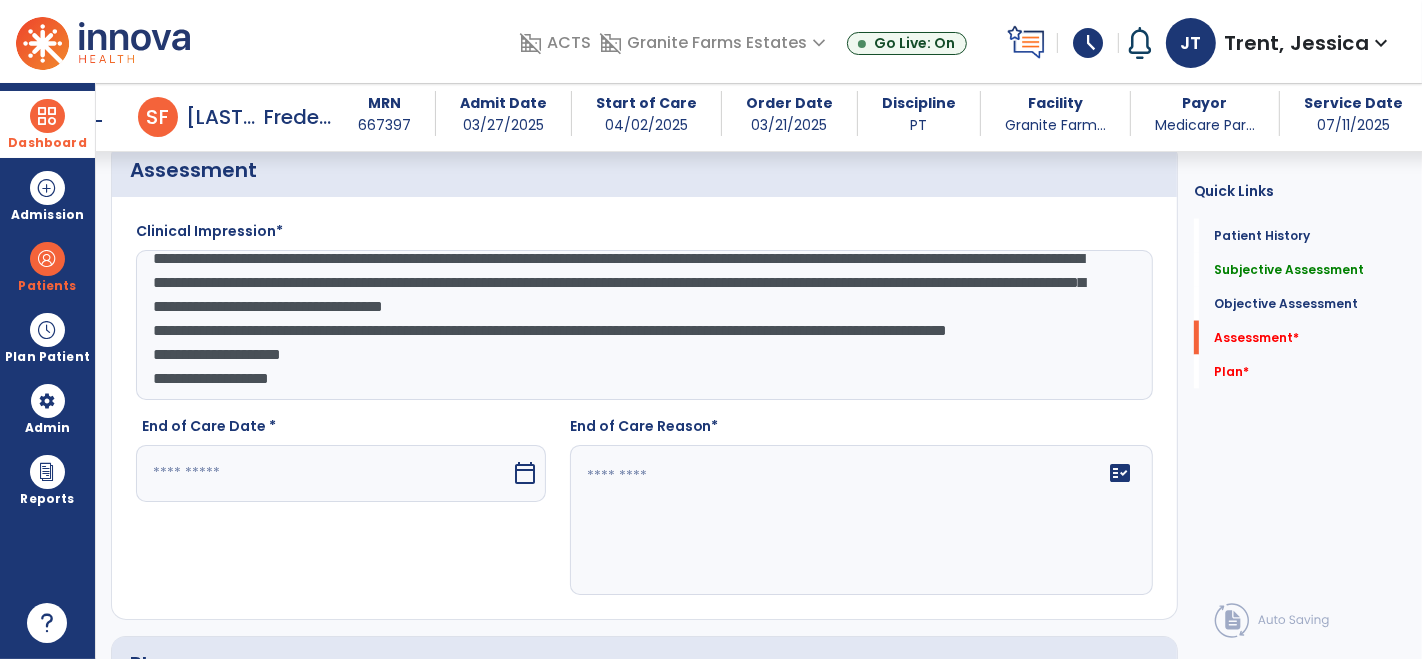 click on "**********" 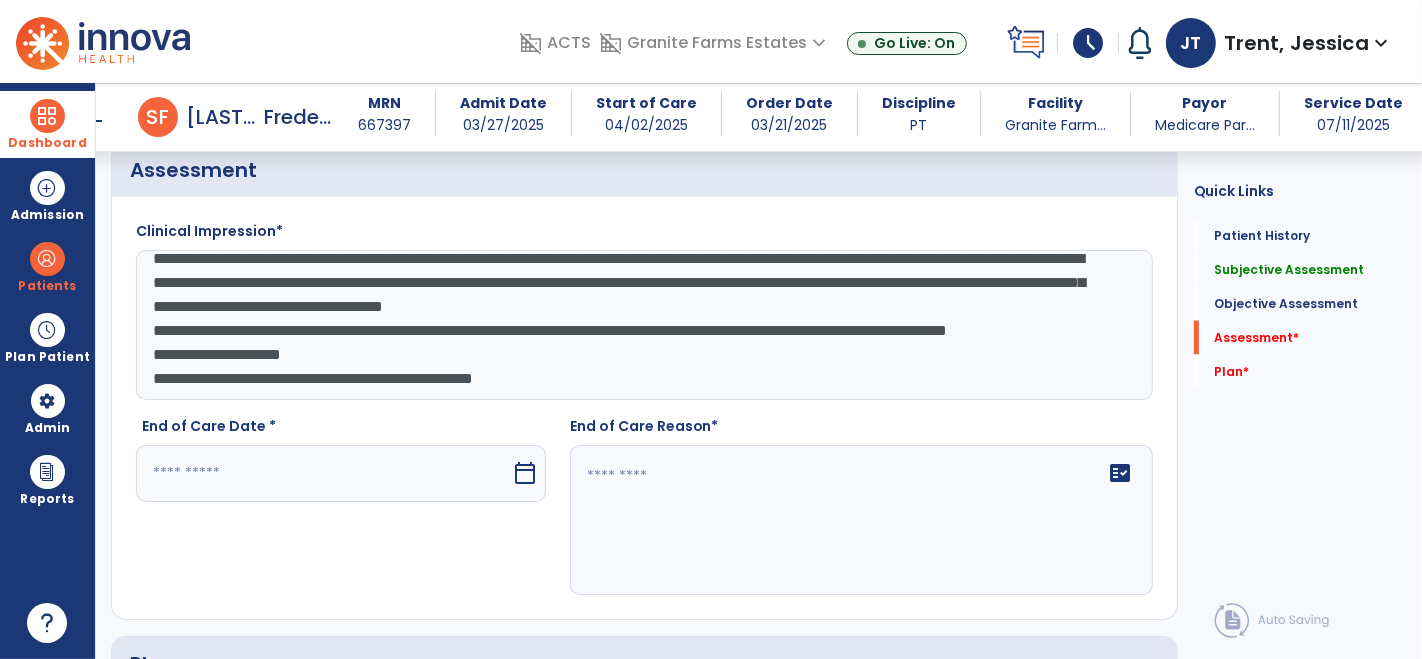 click on "**********" 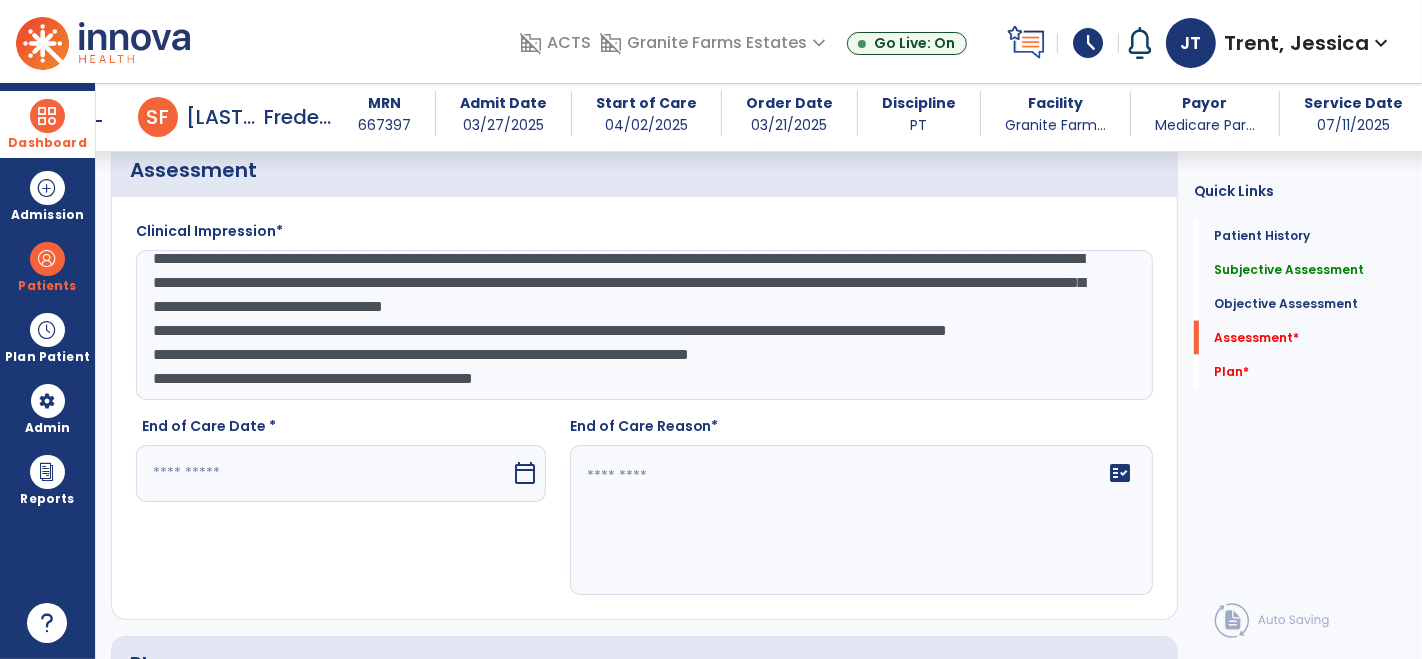 type on "**********" 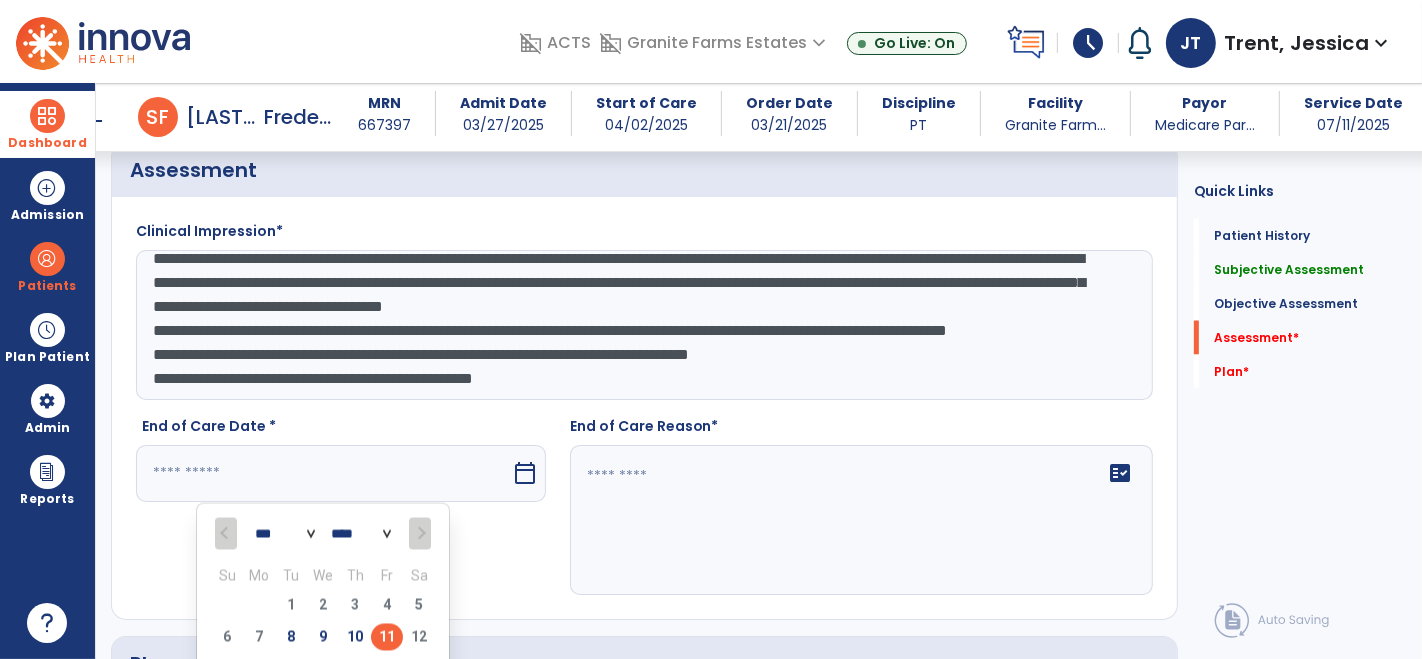 click on "11" at bounding box center [387, 637] 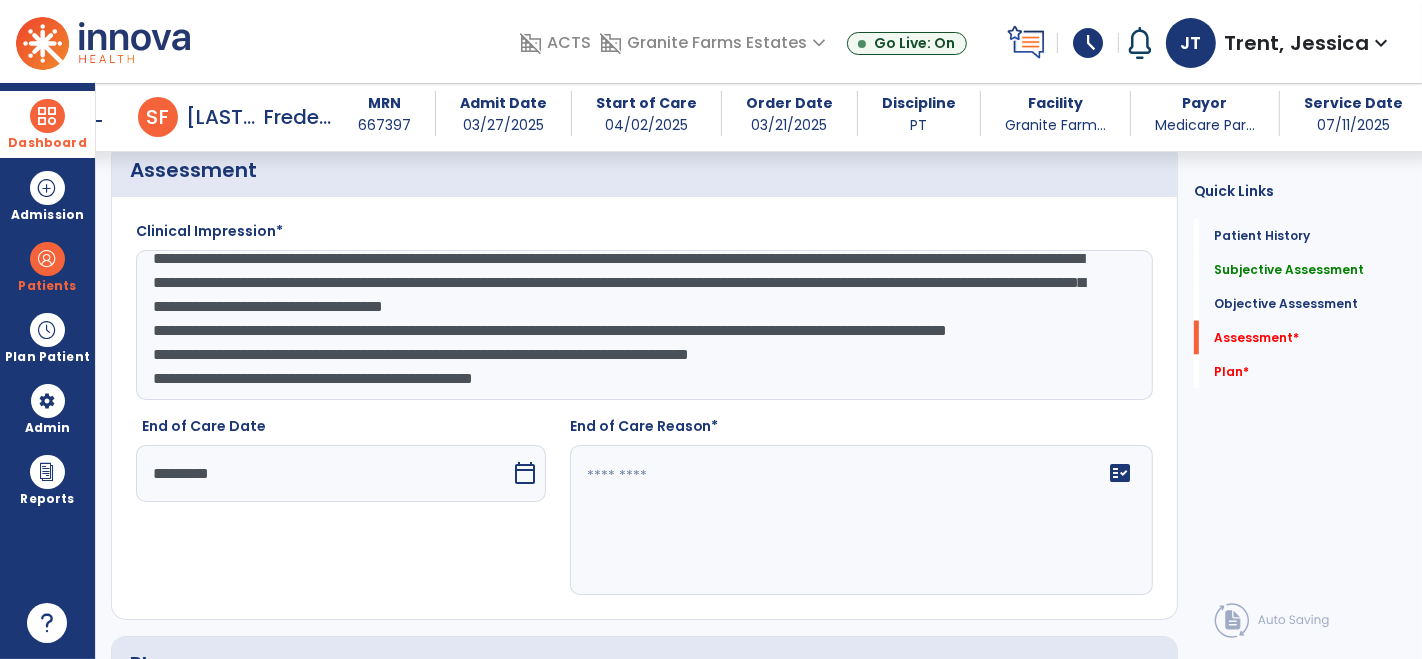 click on "fact_check" 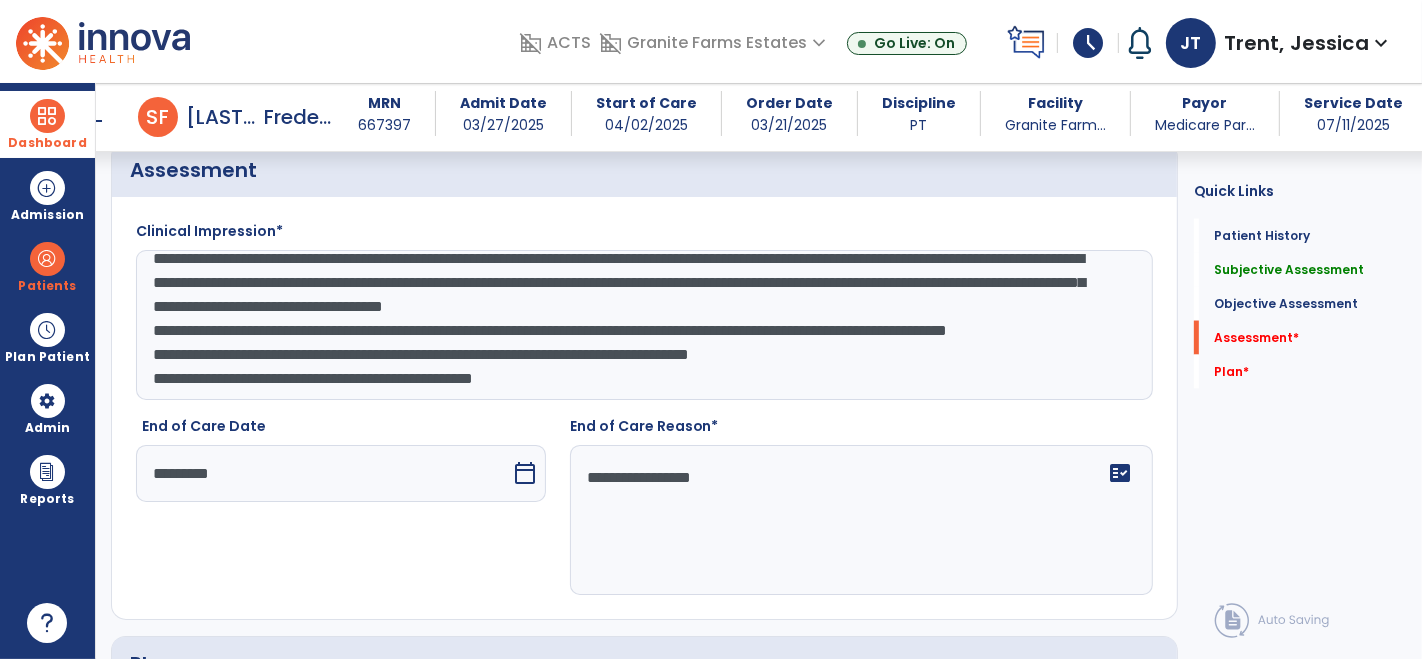 type on "**********" 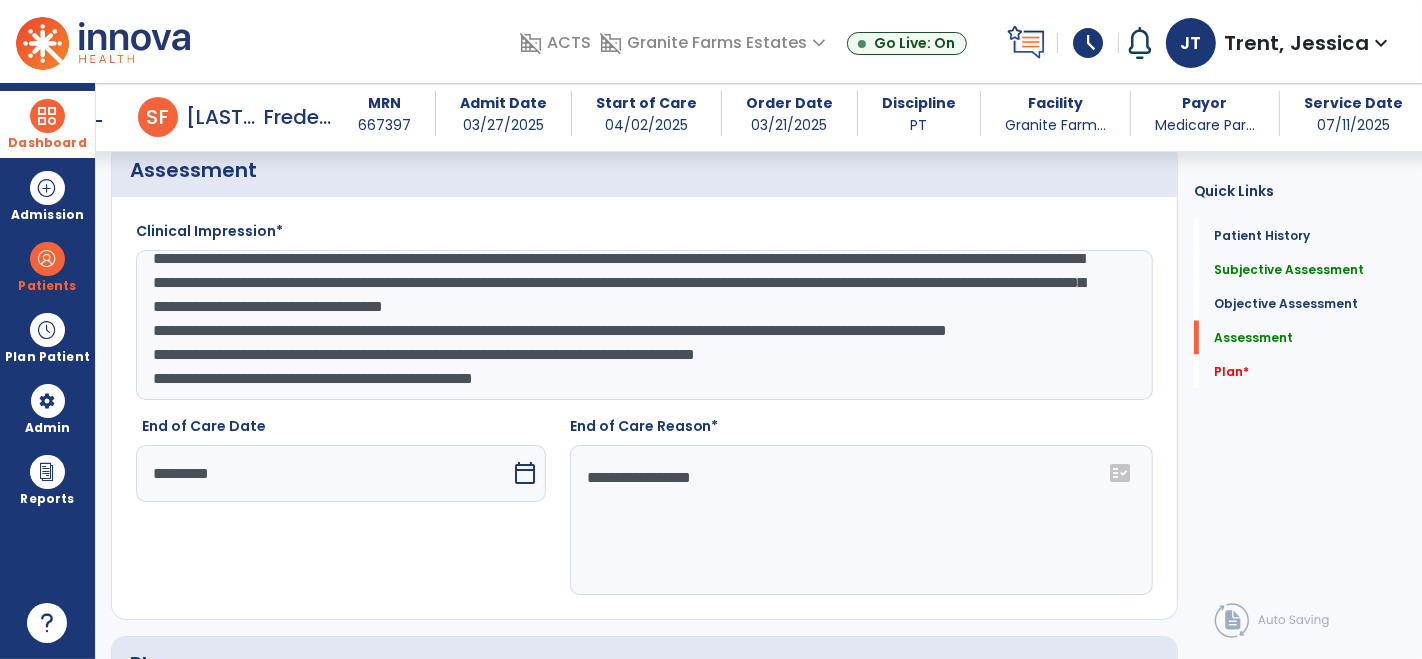 type on "**********" 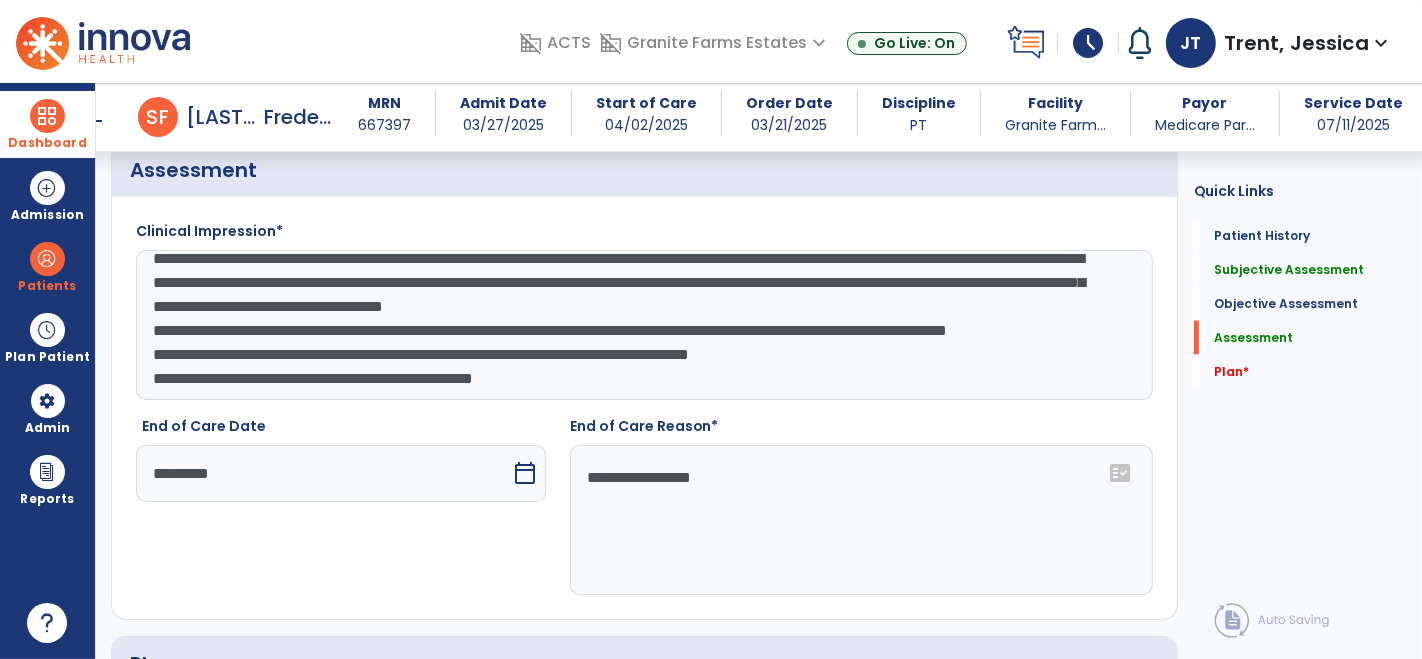 click on "**********" 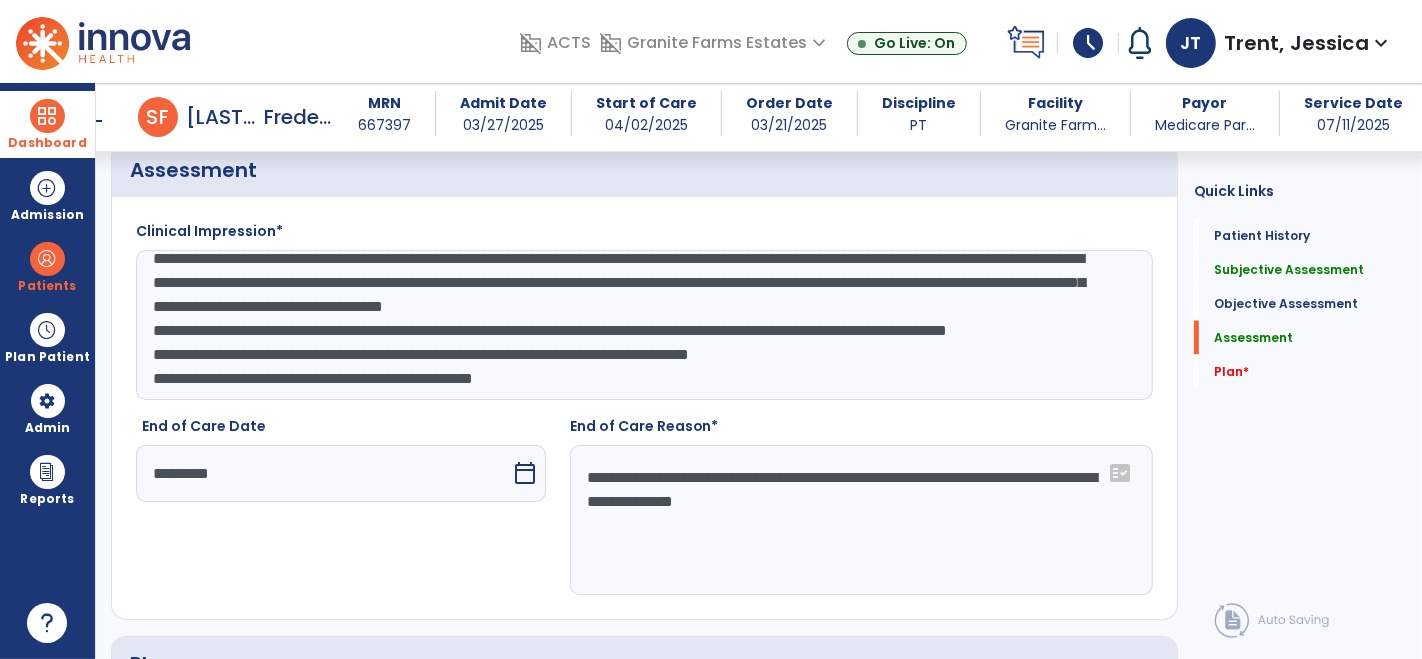 drag, startPoint x: 896, startPoint y: 479, endPoint x: 590, endPoint y: 476, distance: 306.0147 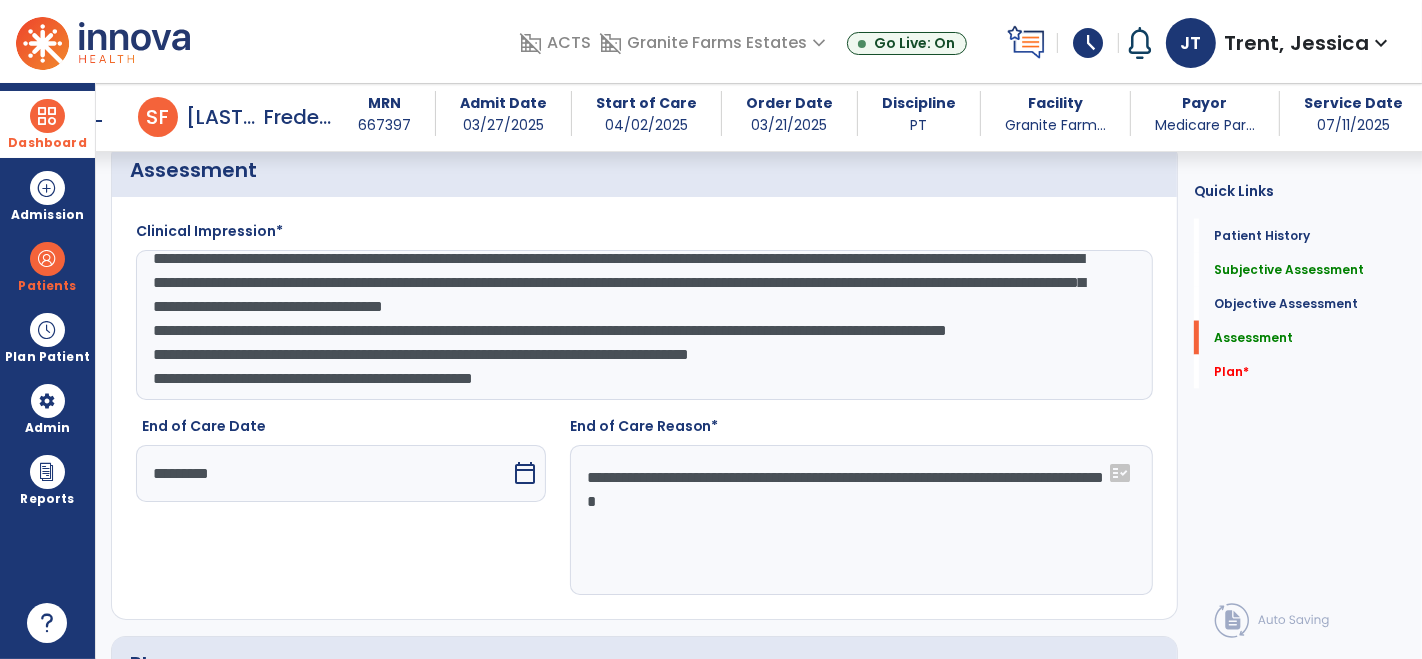 click on "**********" 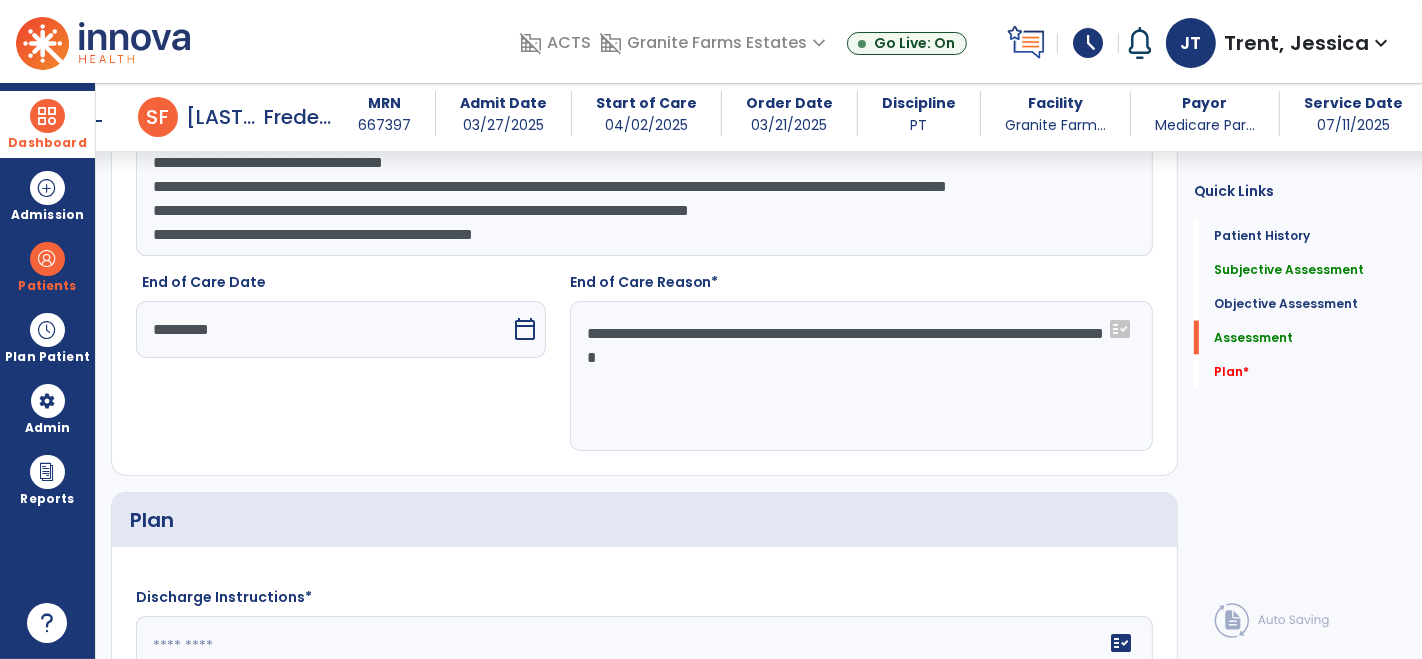 scroll, scrollTop: 2900, scrollLeft: 0, axis: vertical 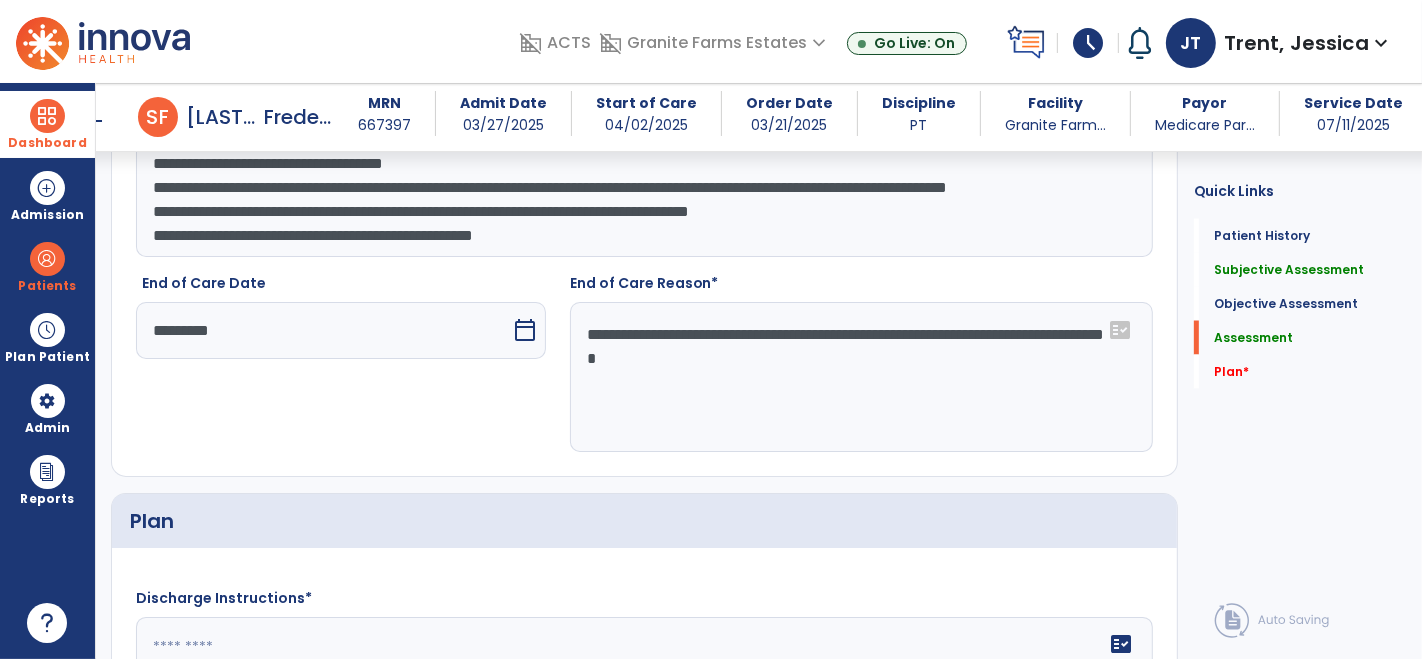click on "**********" 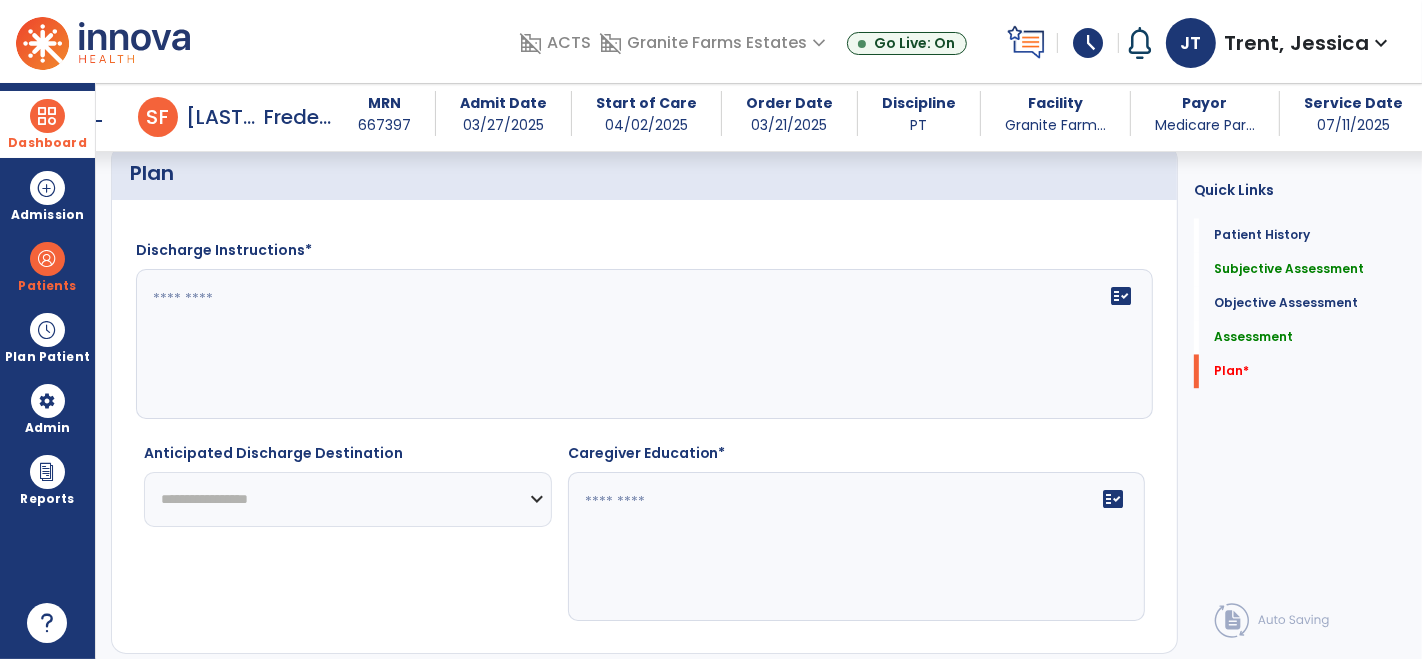 type on "**********" 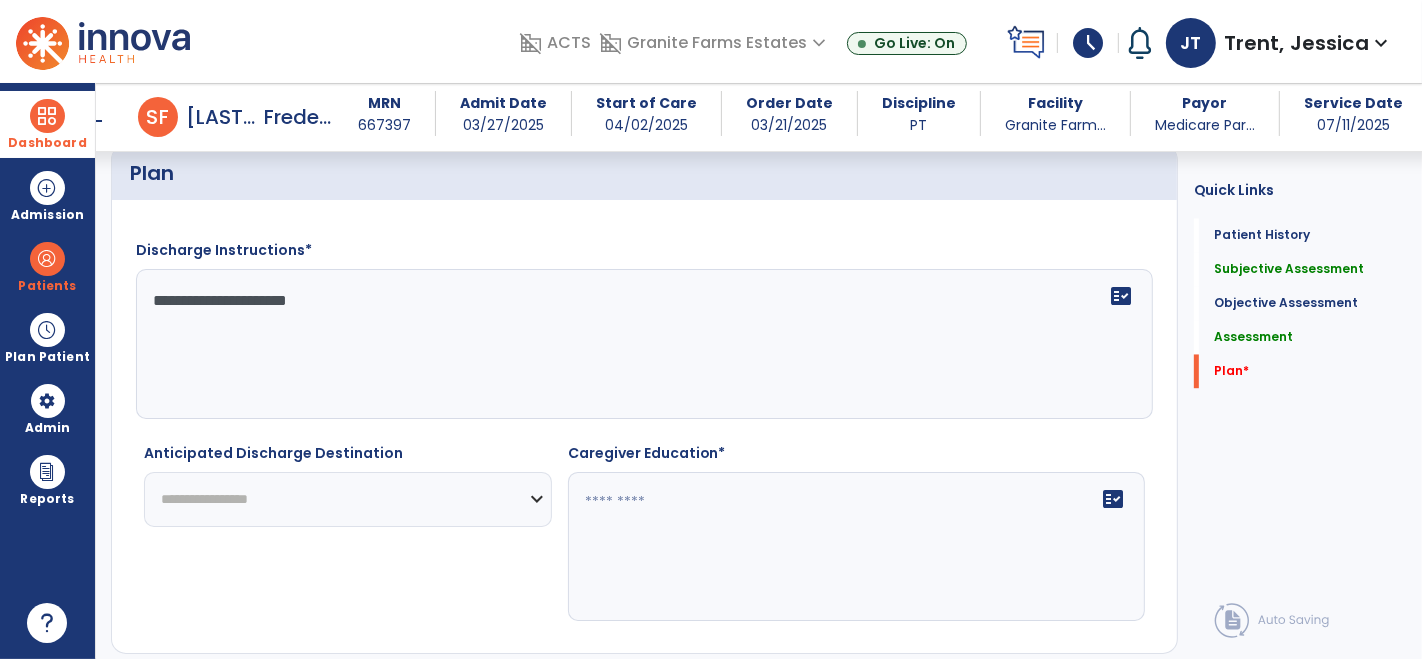 type on "**********" 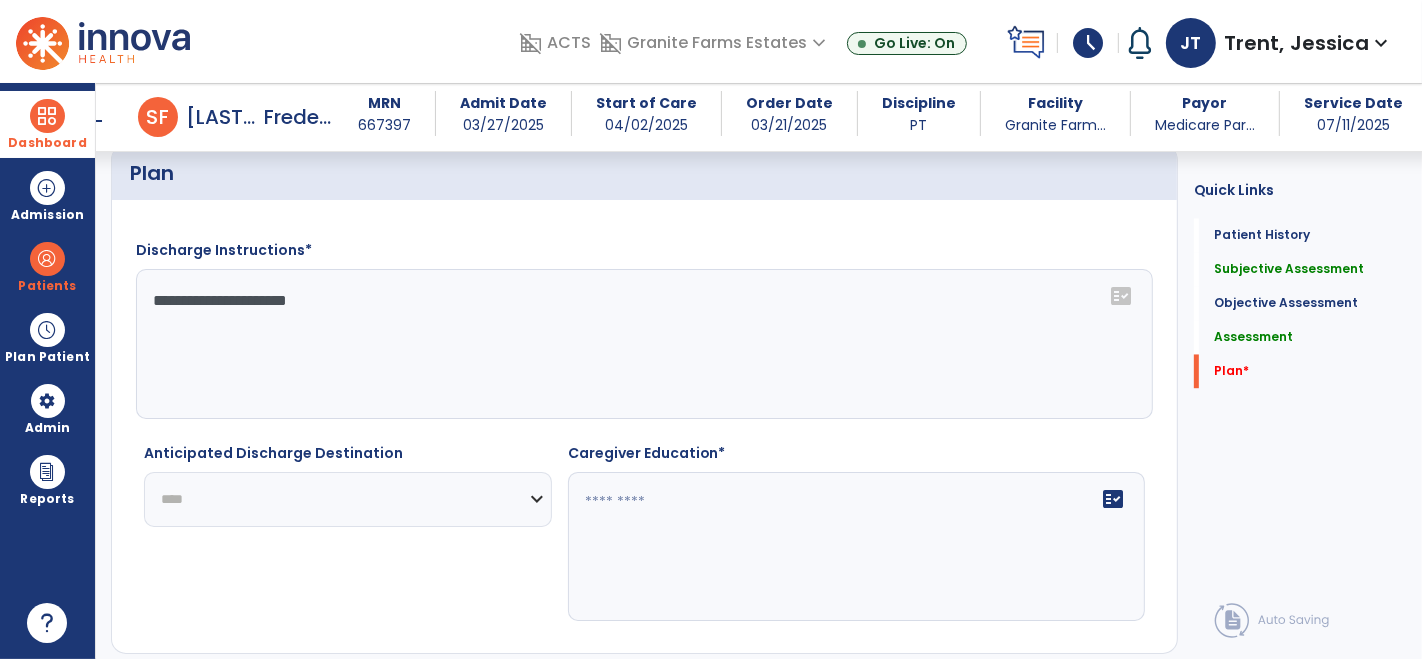 click on "**********" 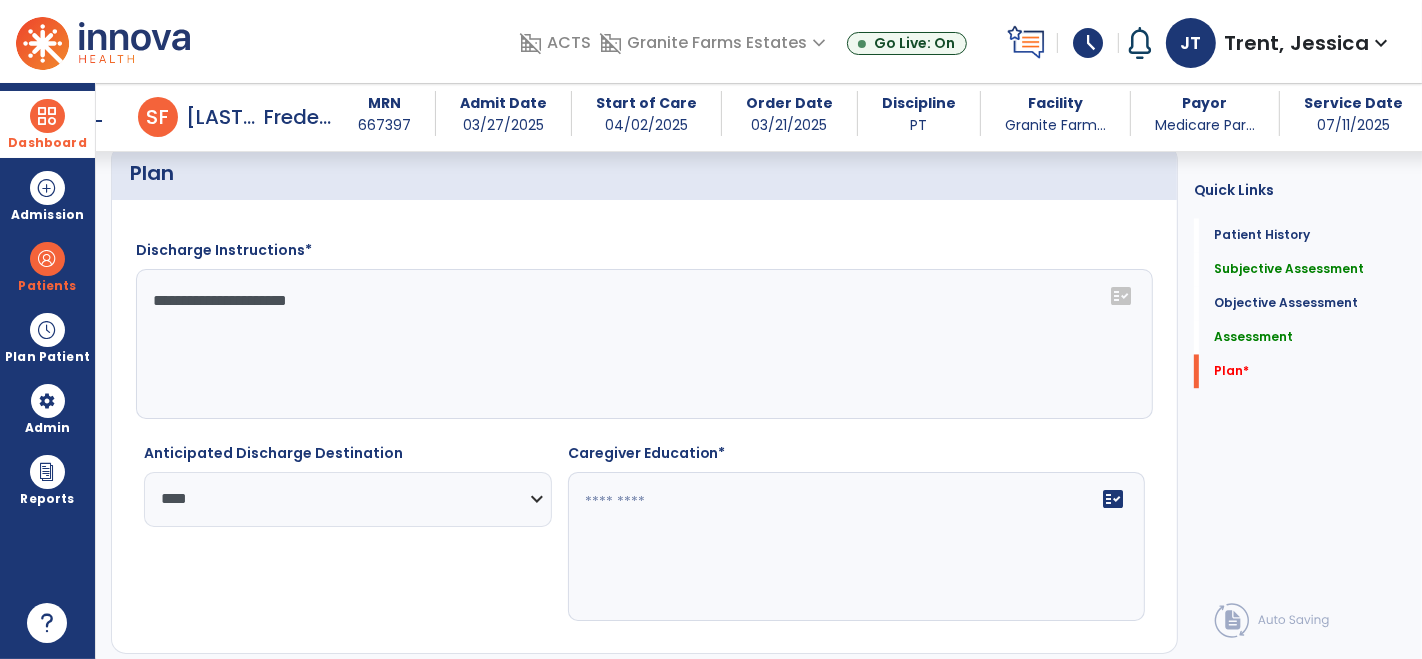 click on "fact_check" 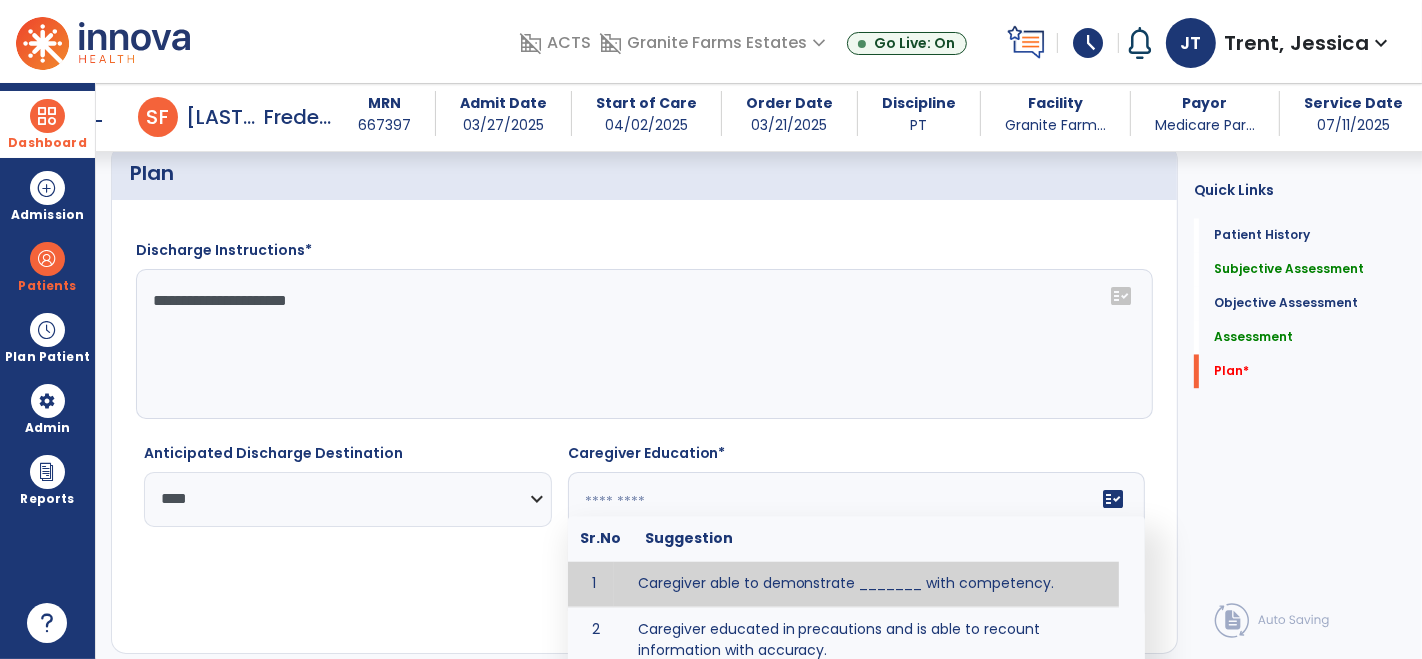 click on "**********" 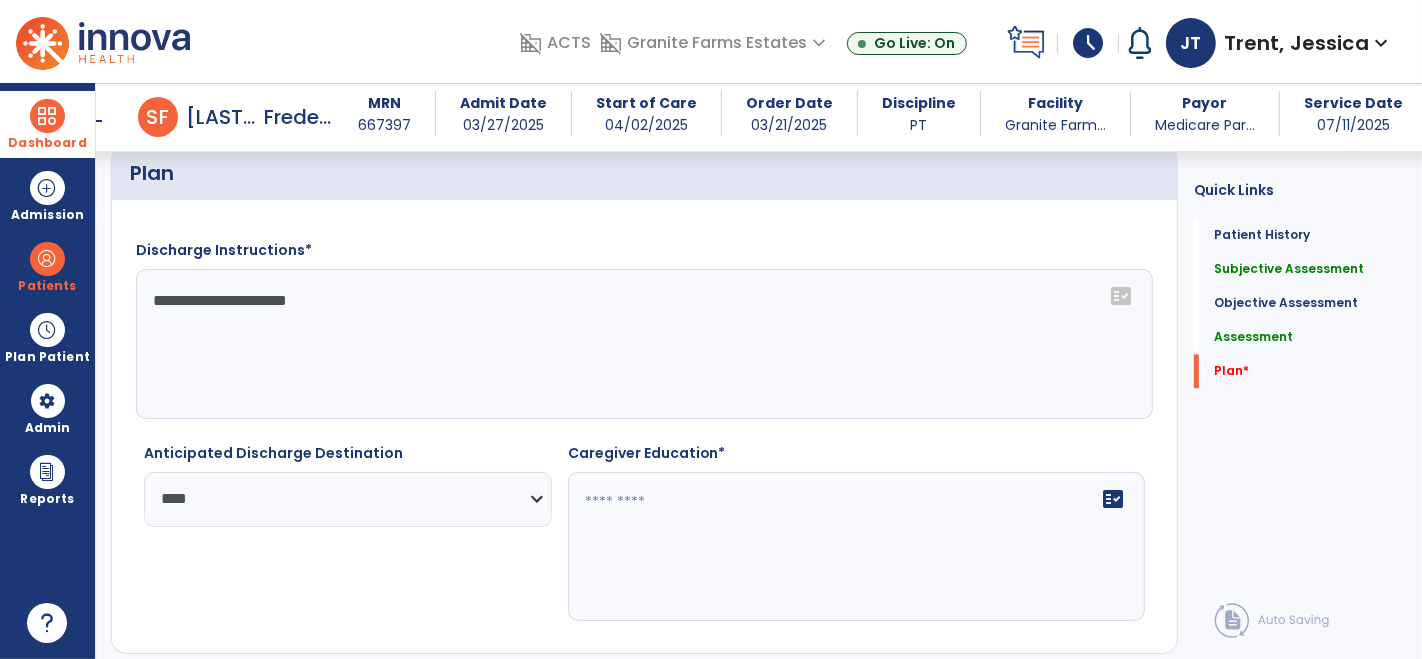 select on "**********" 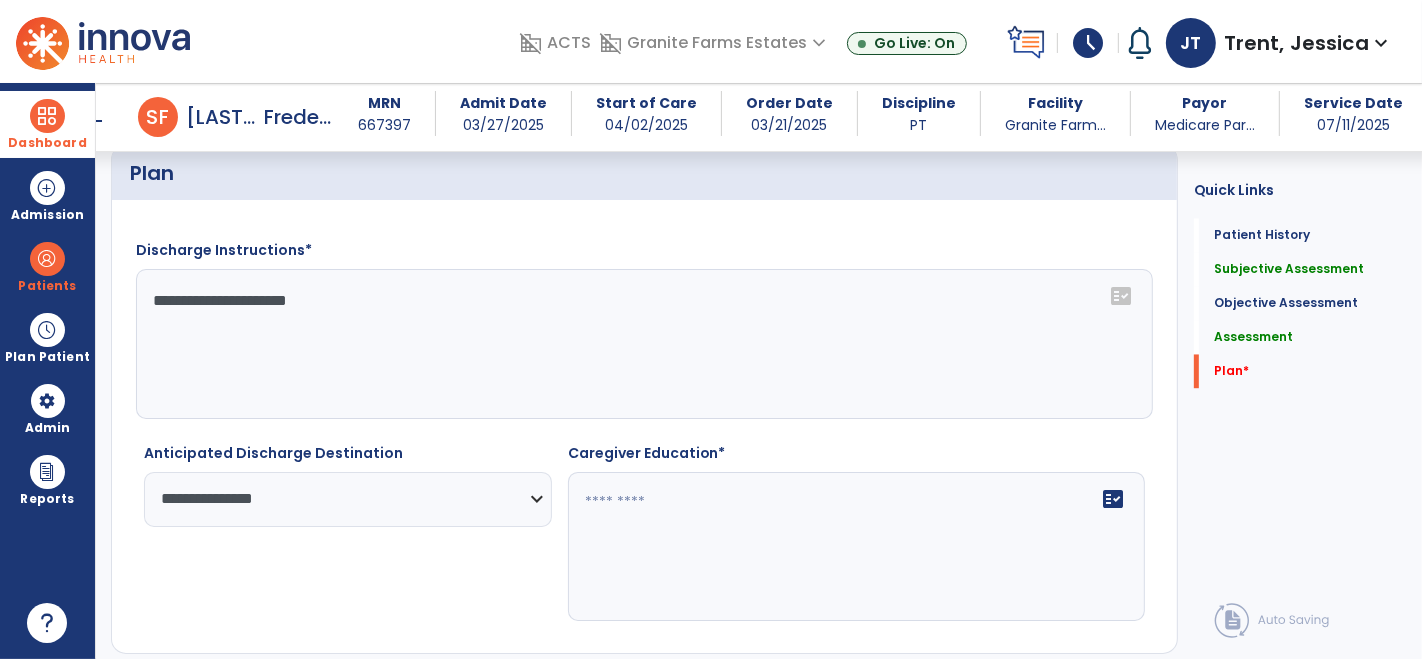 click on "**********" 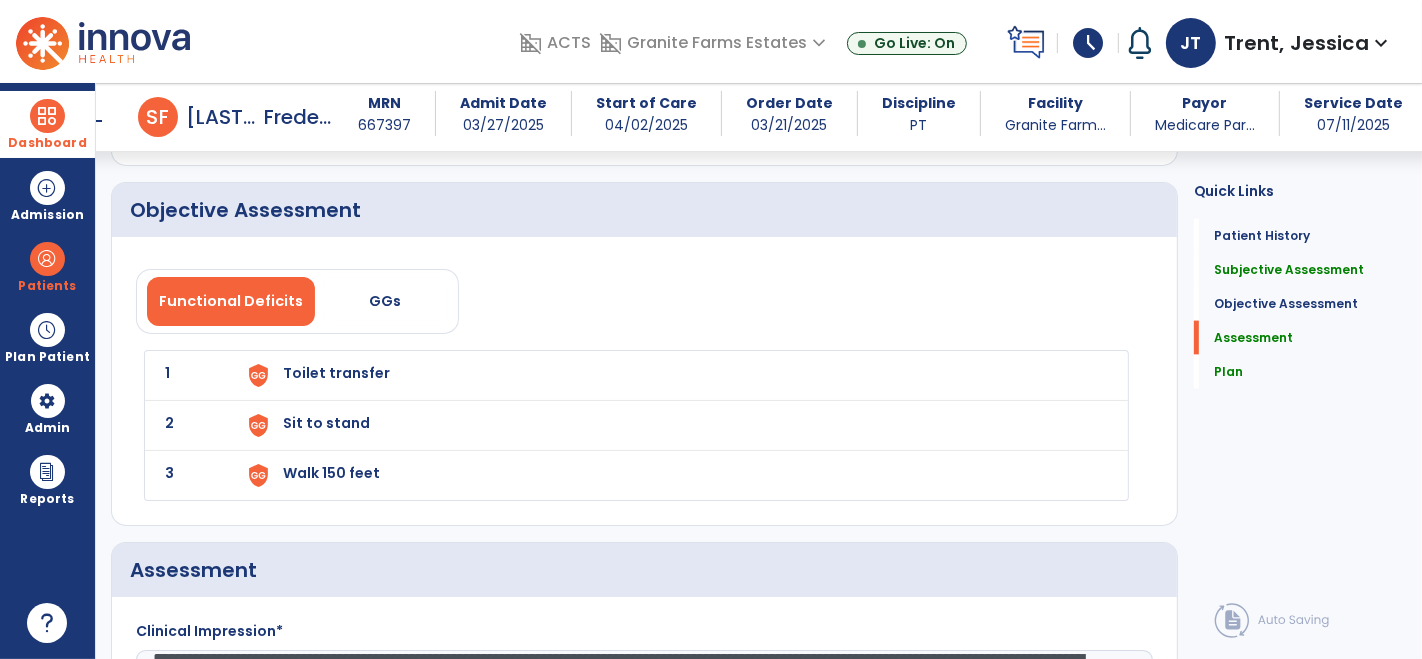 scroll, scrollTop: 2711, scrollLeft: 0, axis: vertical 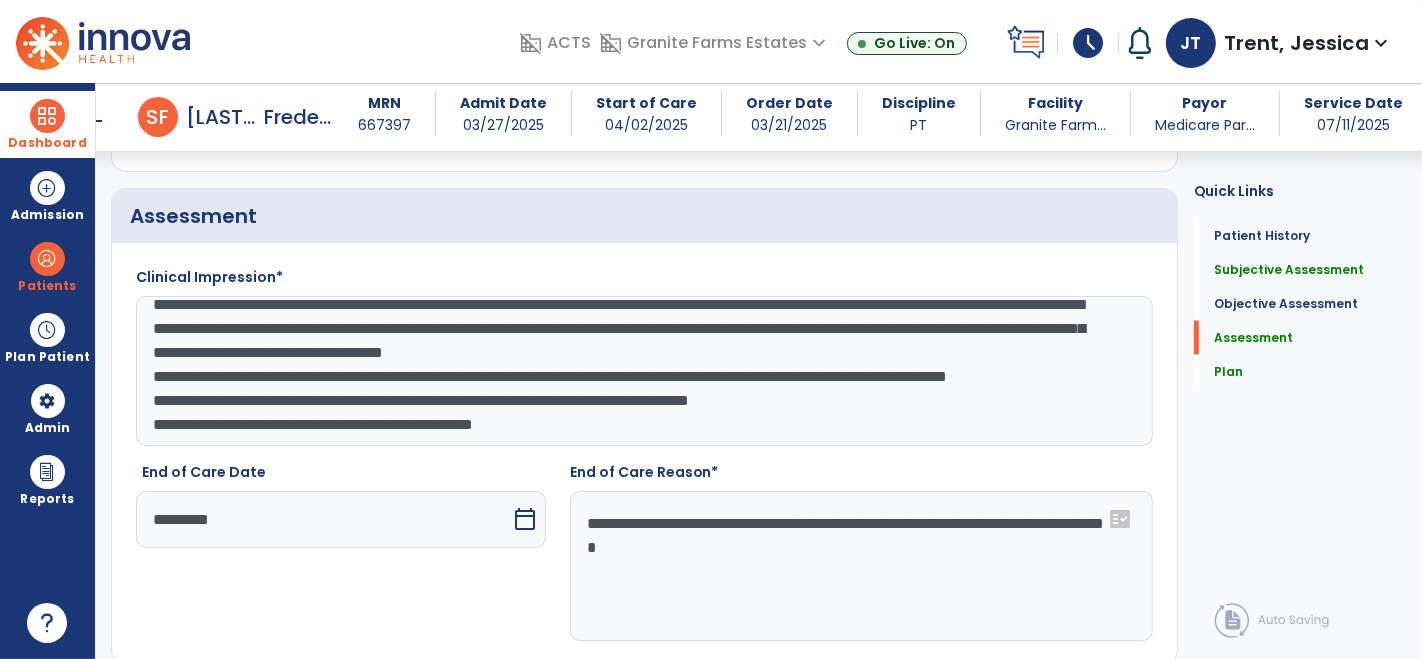 type on "***" 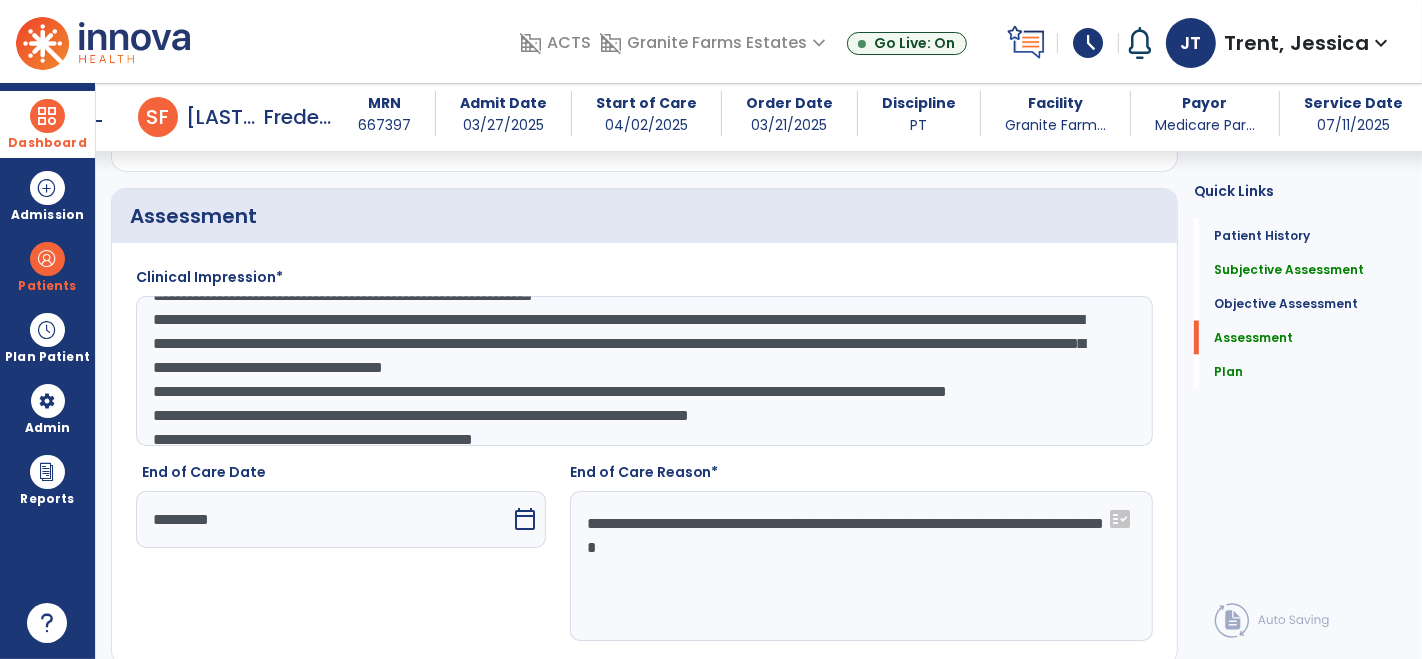 scroll, scrollTop: 0, scrollLeft: 0, axis: both 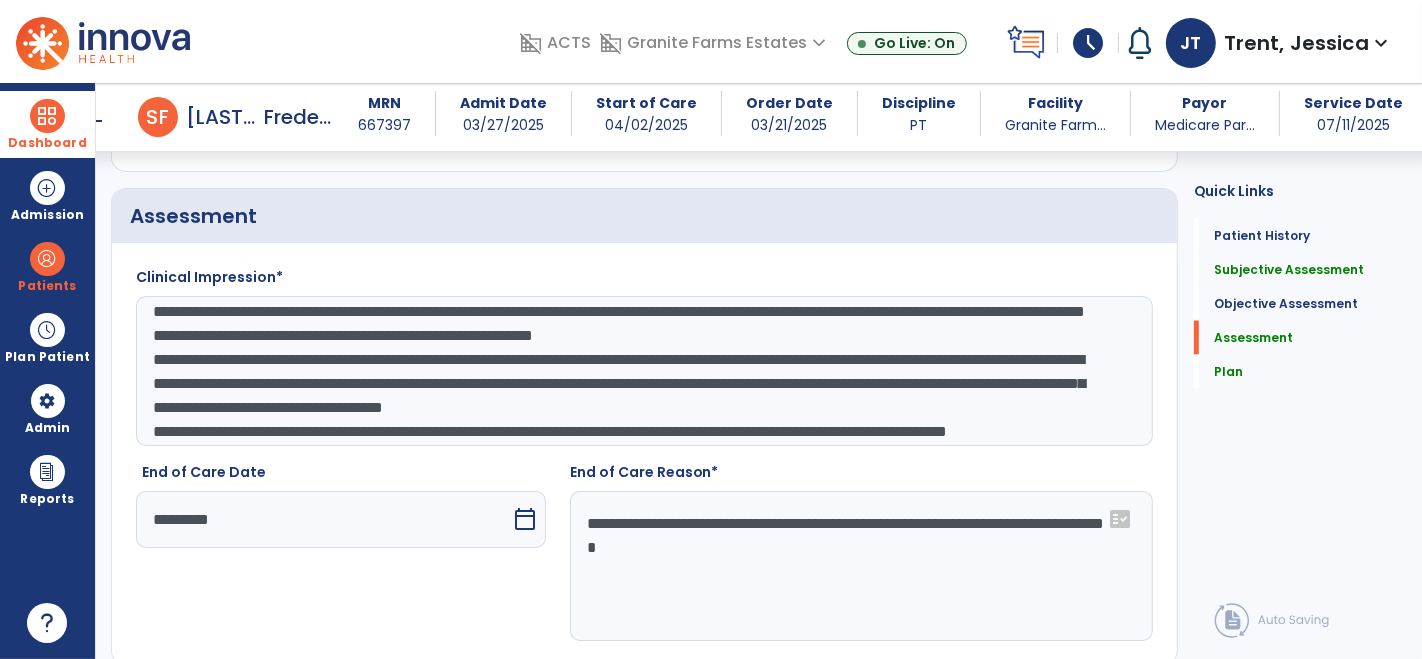 click on "**********" 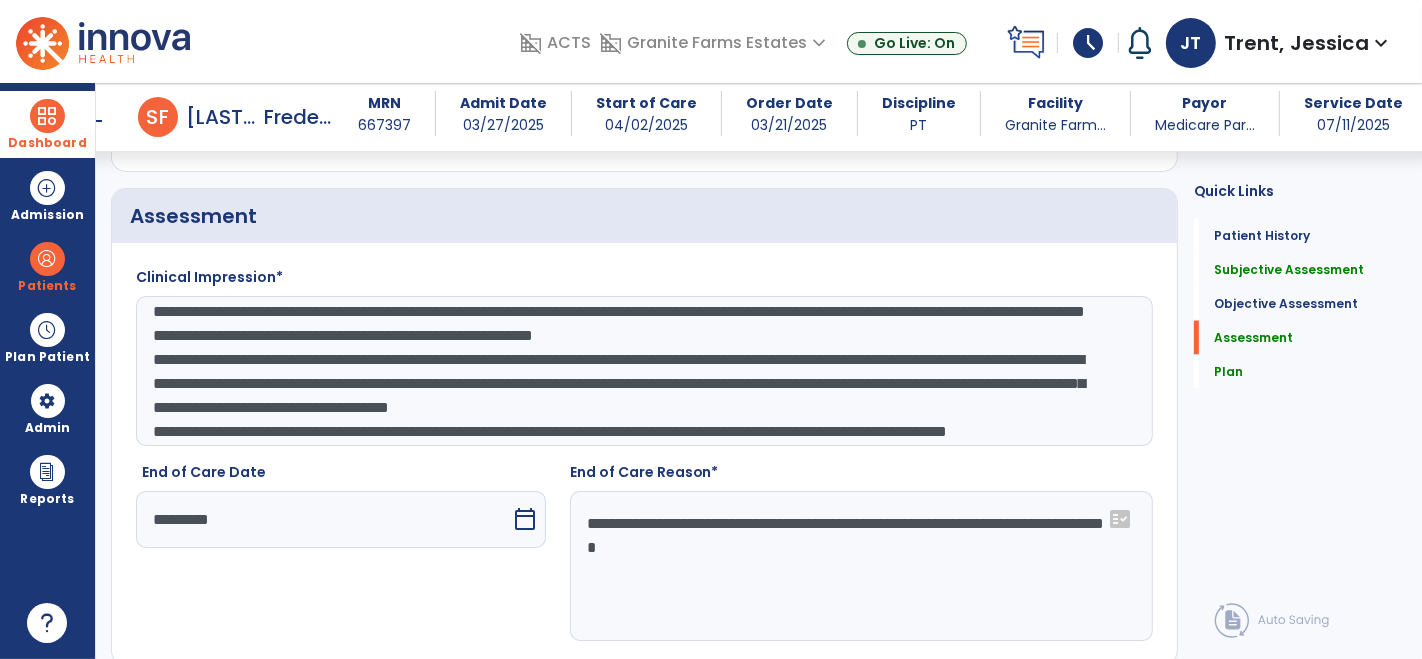 scroll, scrollTop: 191, scrollLeft: 0, axis: vertical 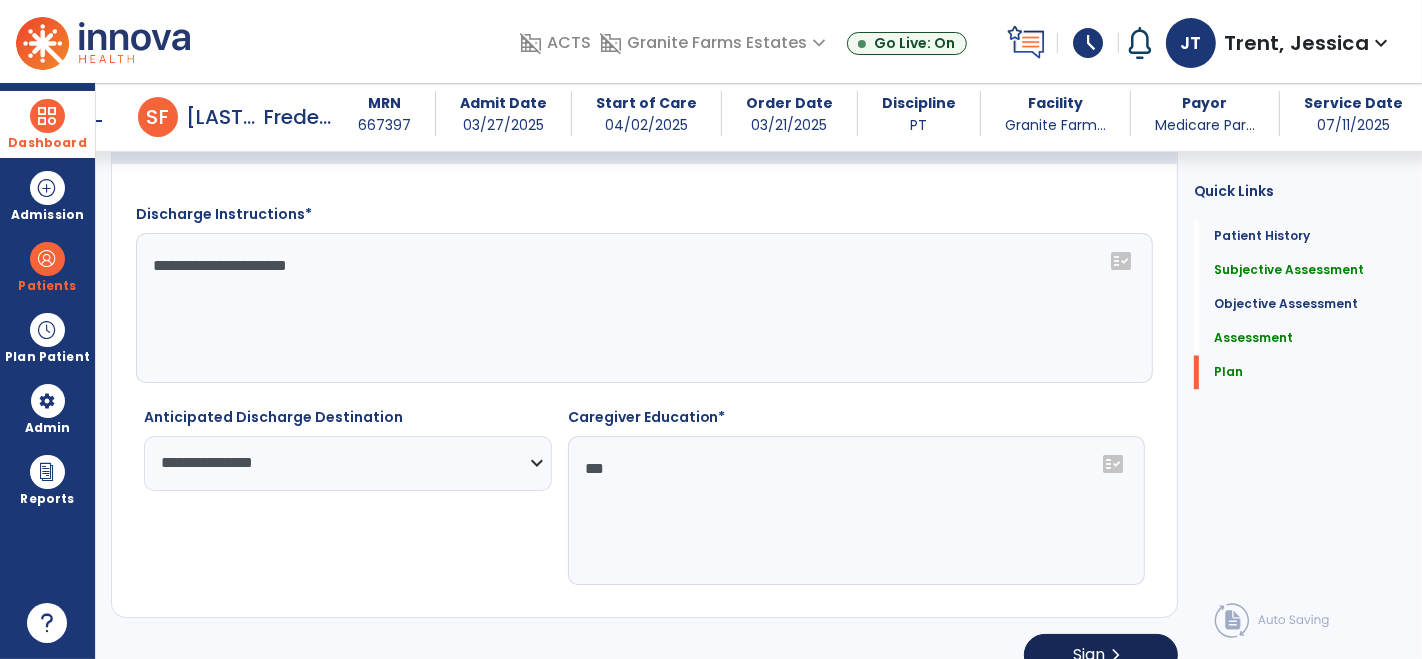 type on "**********" 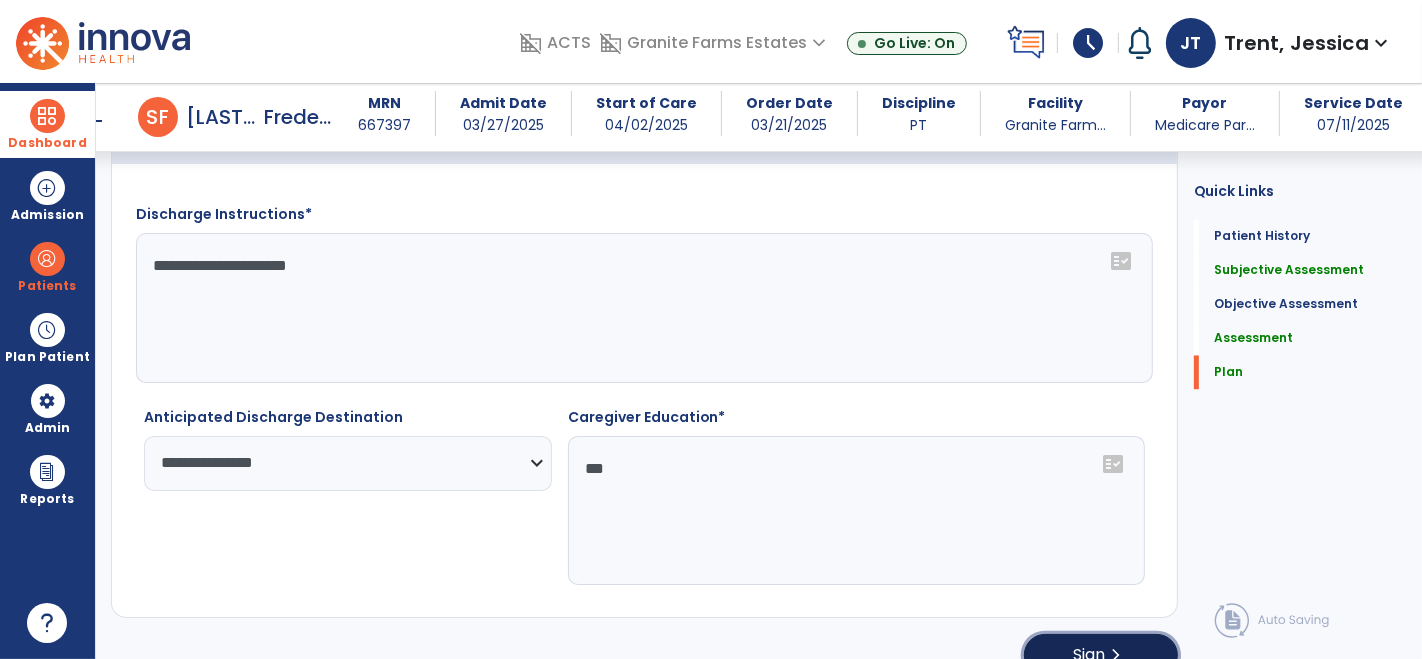 click on "Sign  chevron_right" 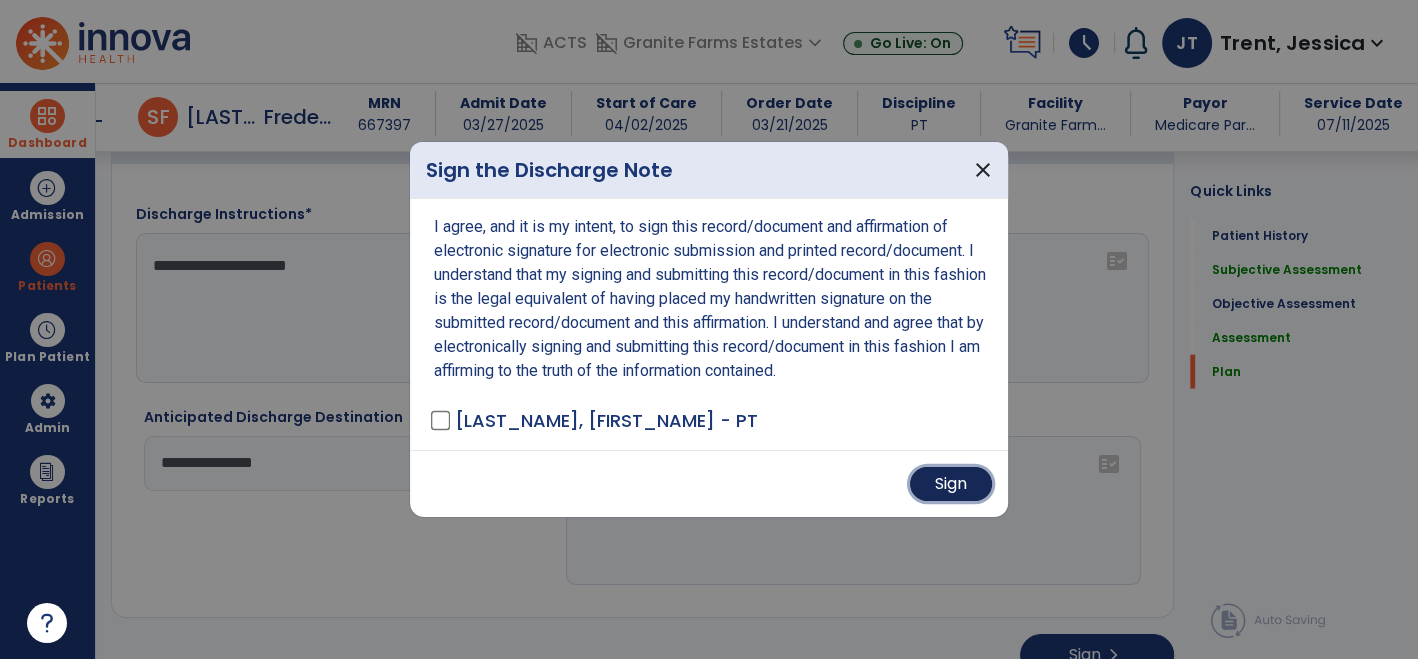 click on "Sign" at bounding box center (951, 484) 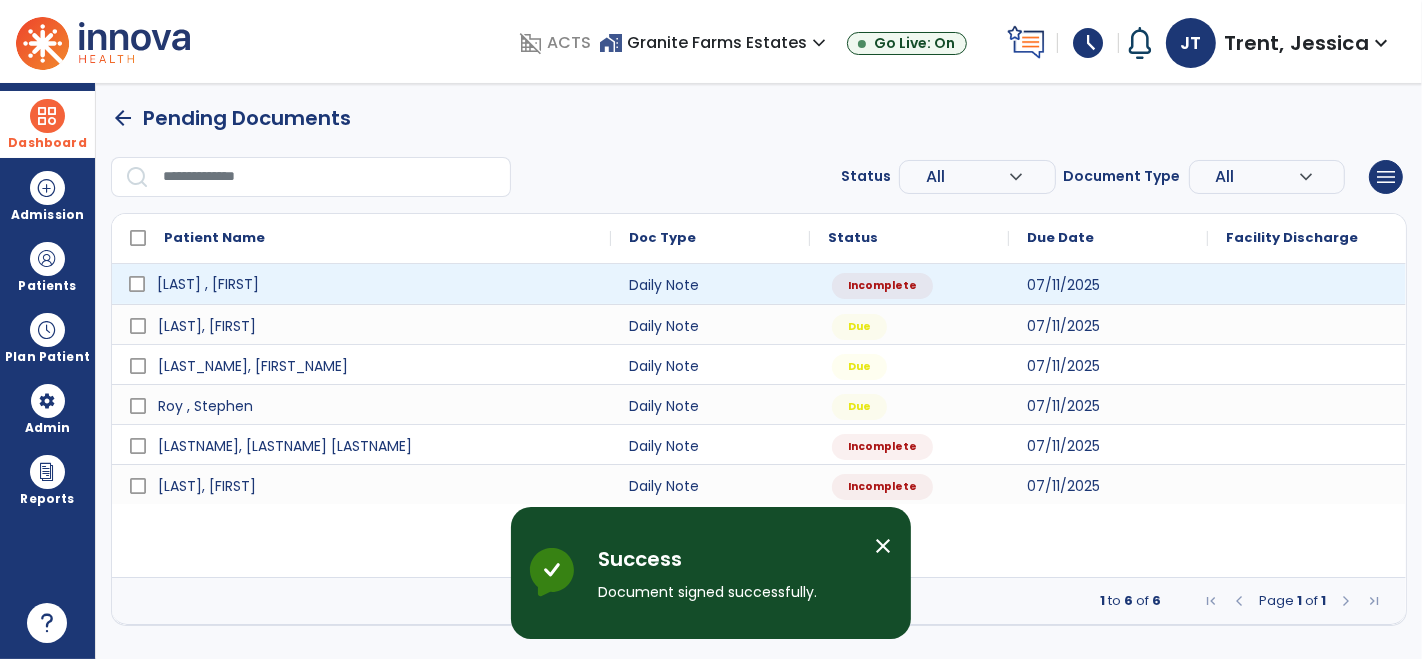 click on "[LAST] , [FIRST]" at bounding box center [208, 284] 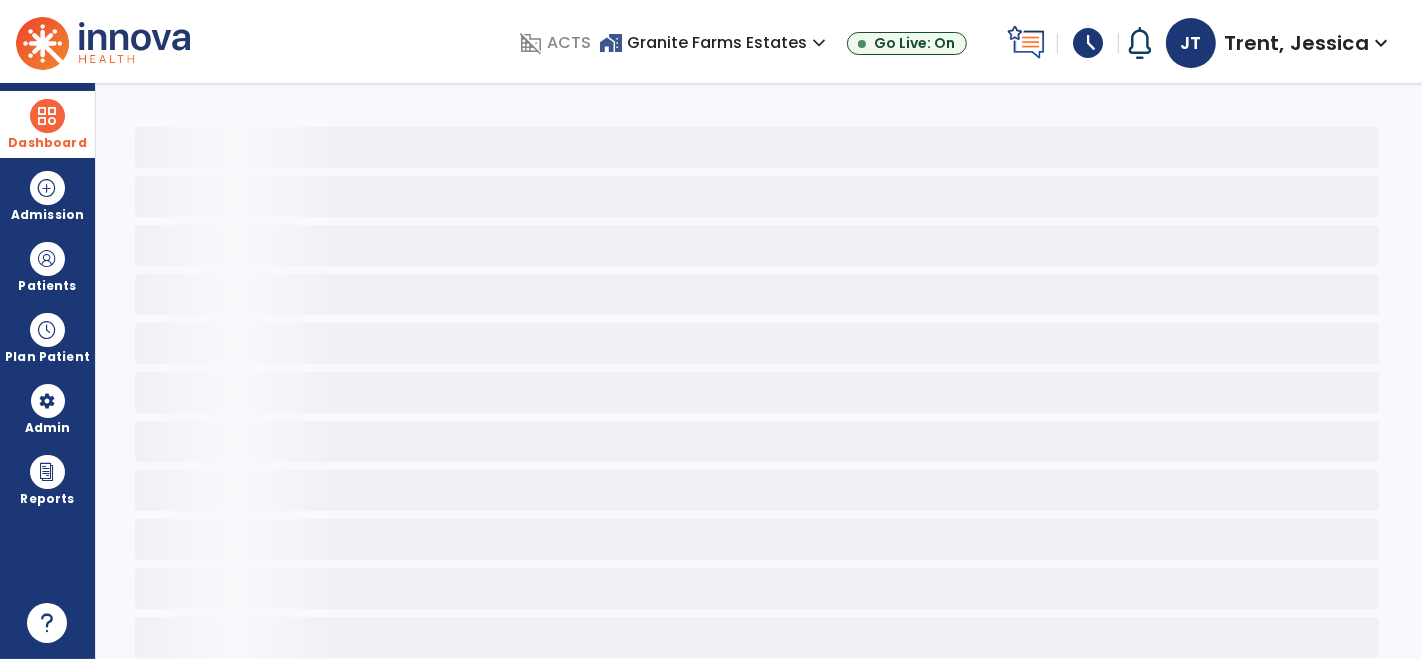 select on "*" 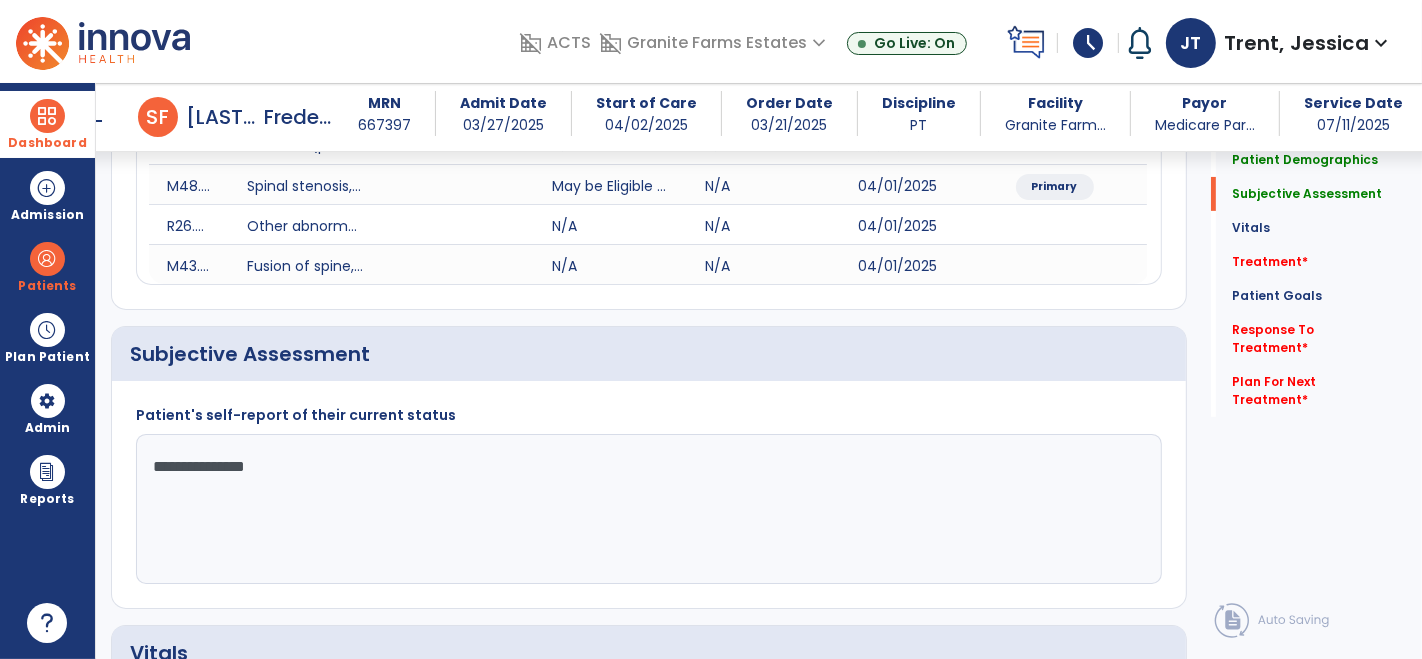 click on "**********" 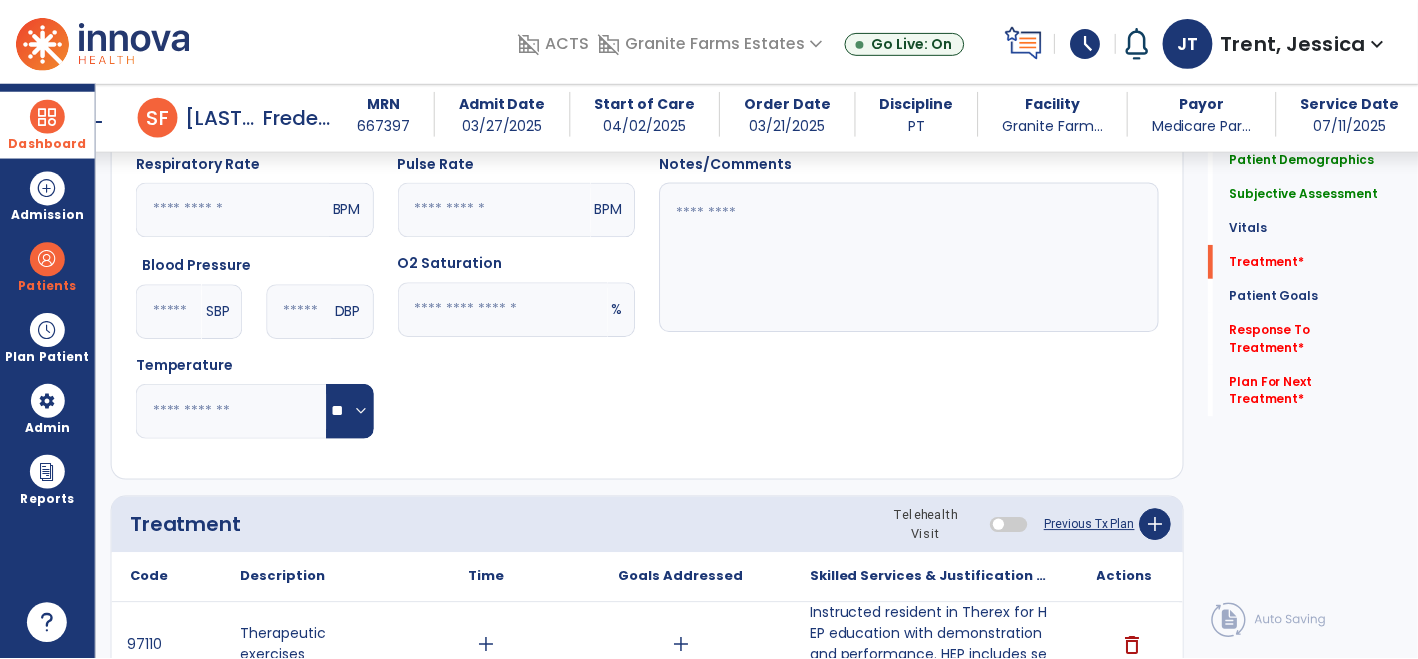 scroll, scrollTop: 1220, scrollLeft: 0, axis: vertical 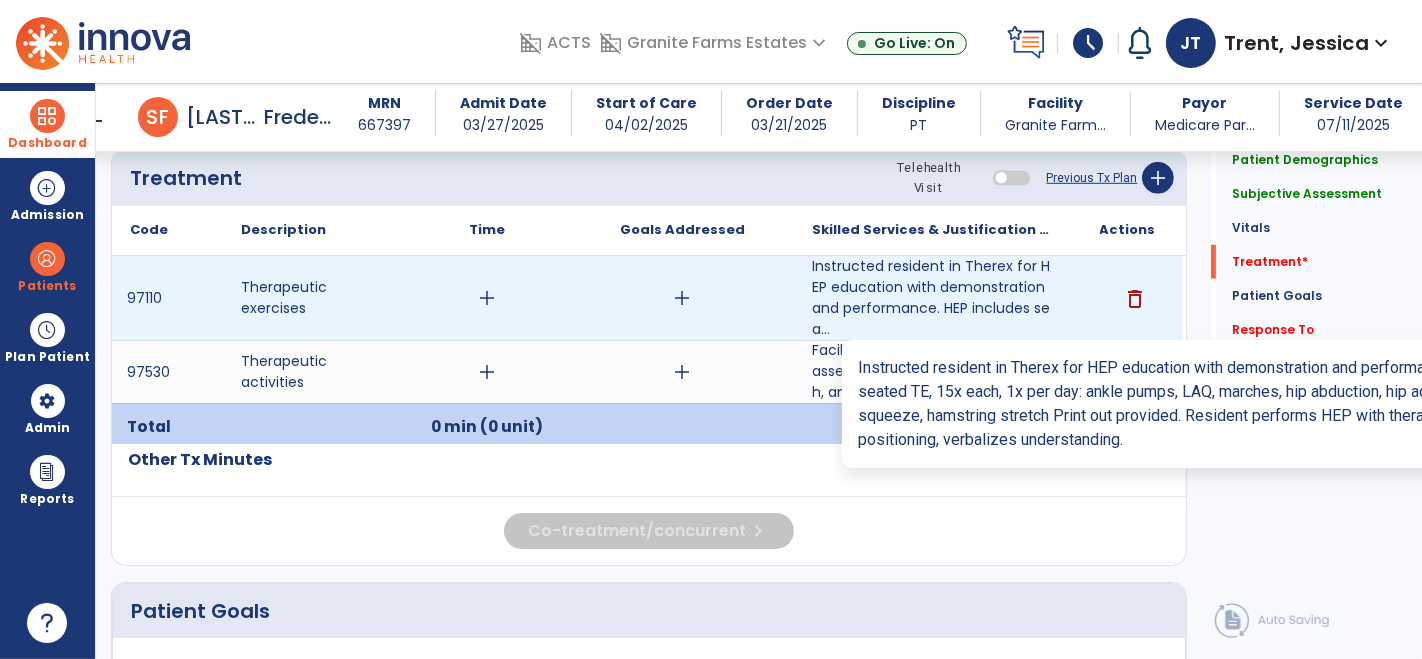 type on "**********" 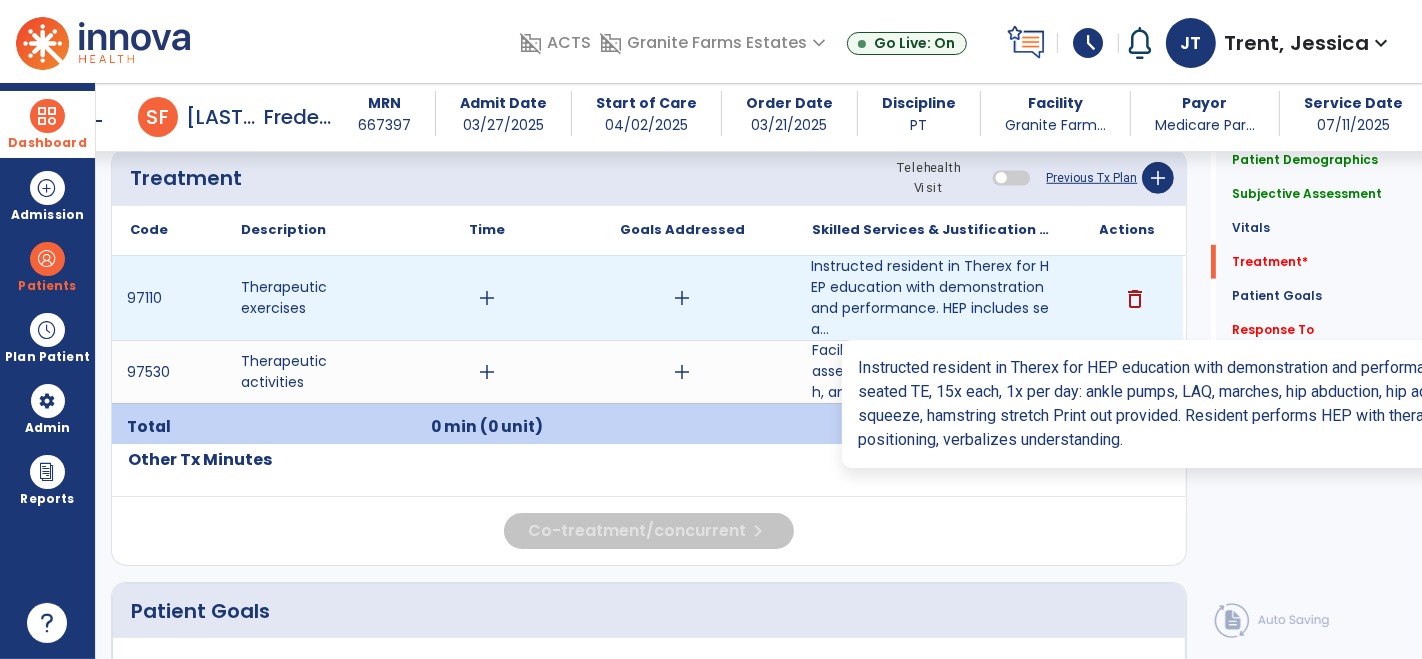 click on "Instructed resident in Therex for HEP education with demonstration and performance. HEP includes sea..." at bounding box center (933, 298) 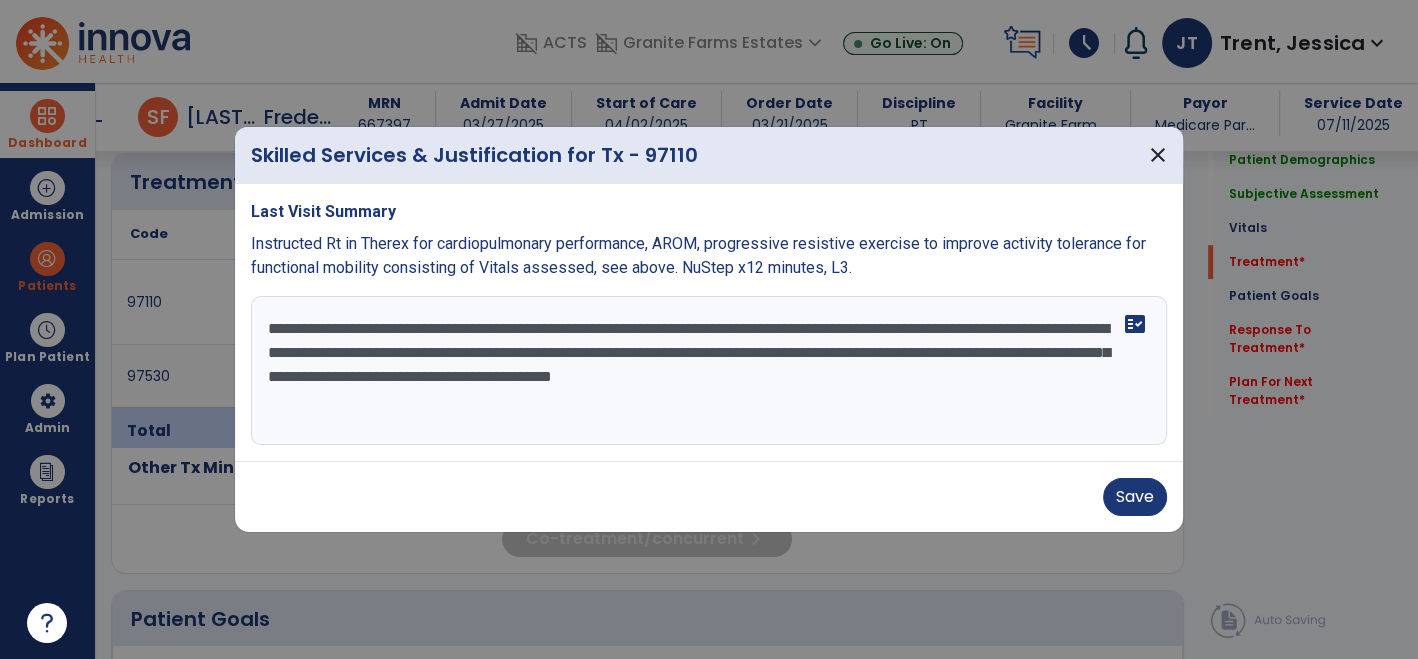 scroll, scrollTop: 1220, scrollLeft: 0, axis: vertical 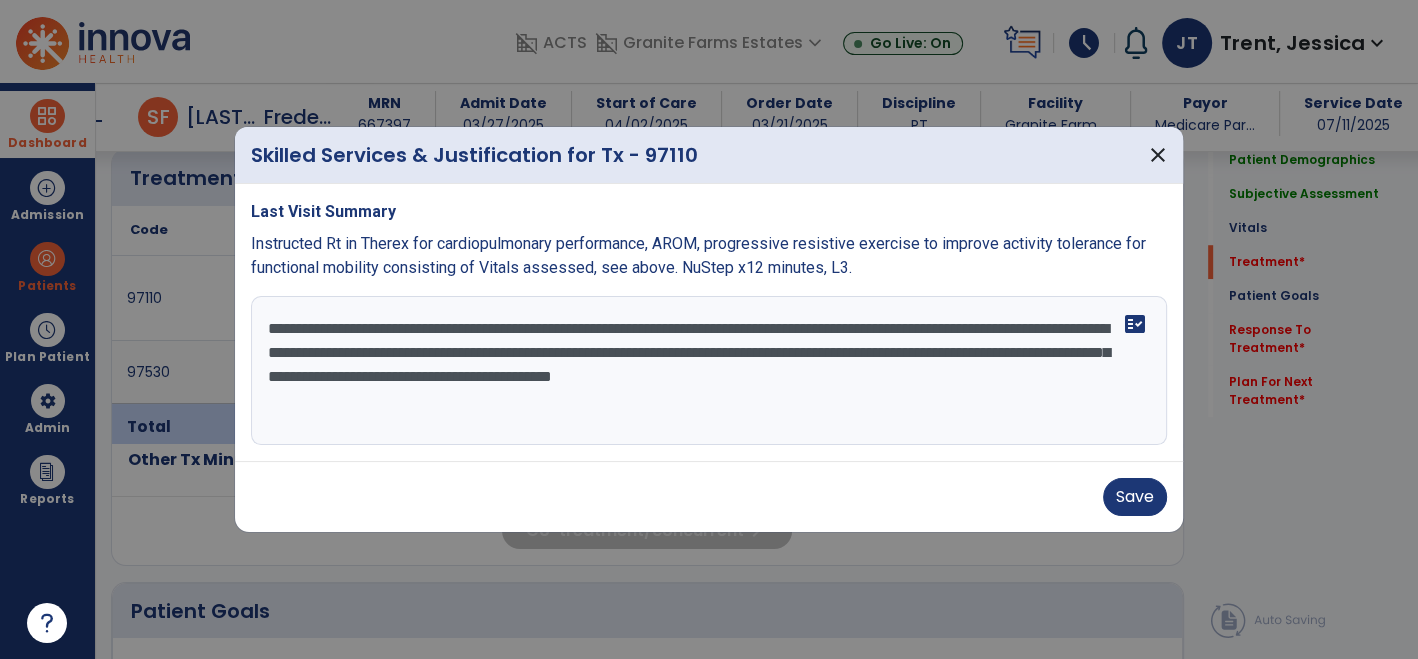 click on "Save" at bounding box center [709, 496] 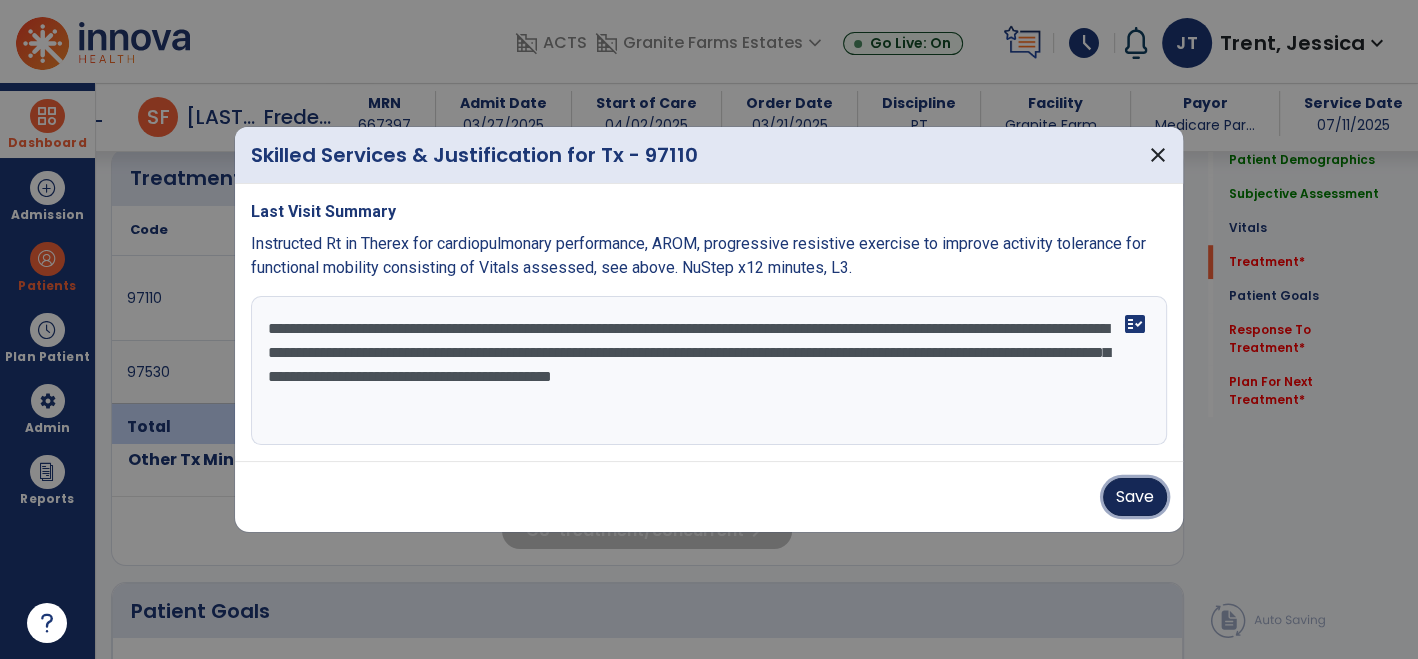 click on "Save" at bounding box center [1135, 497] 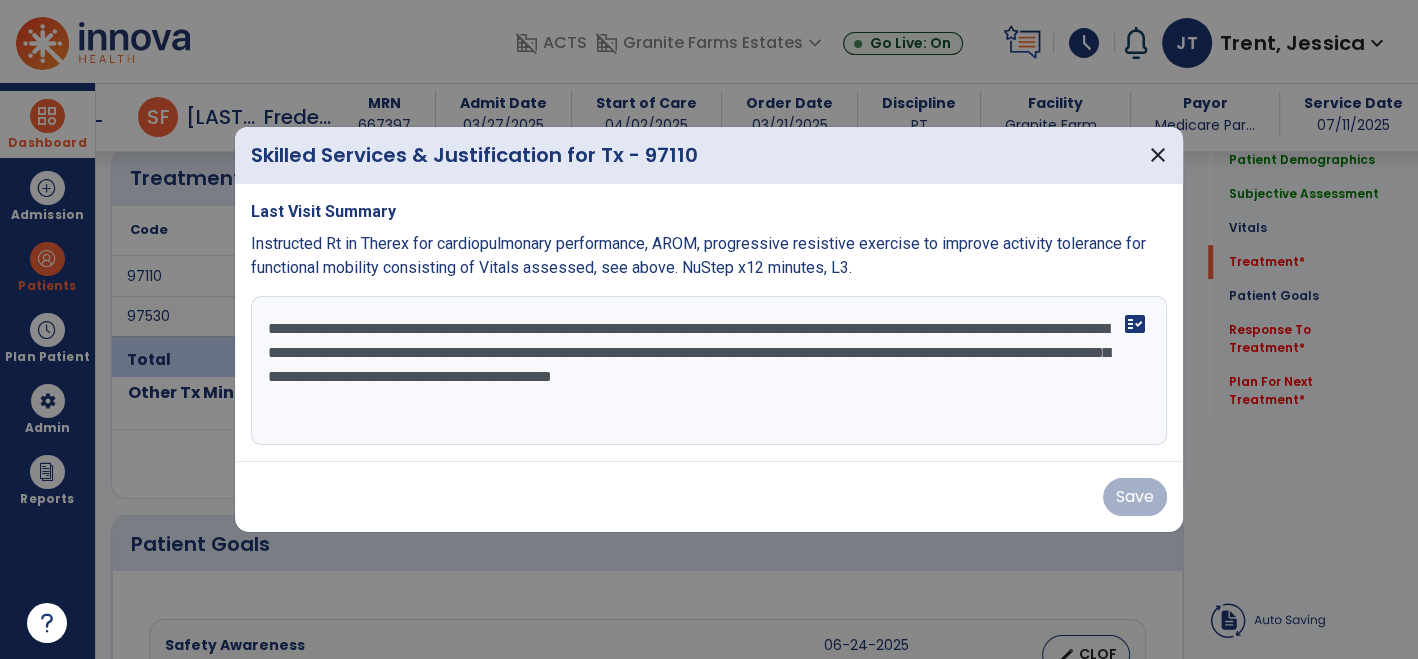 click on "Save" at bounding box center (709, 497) 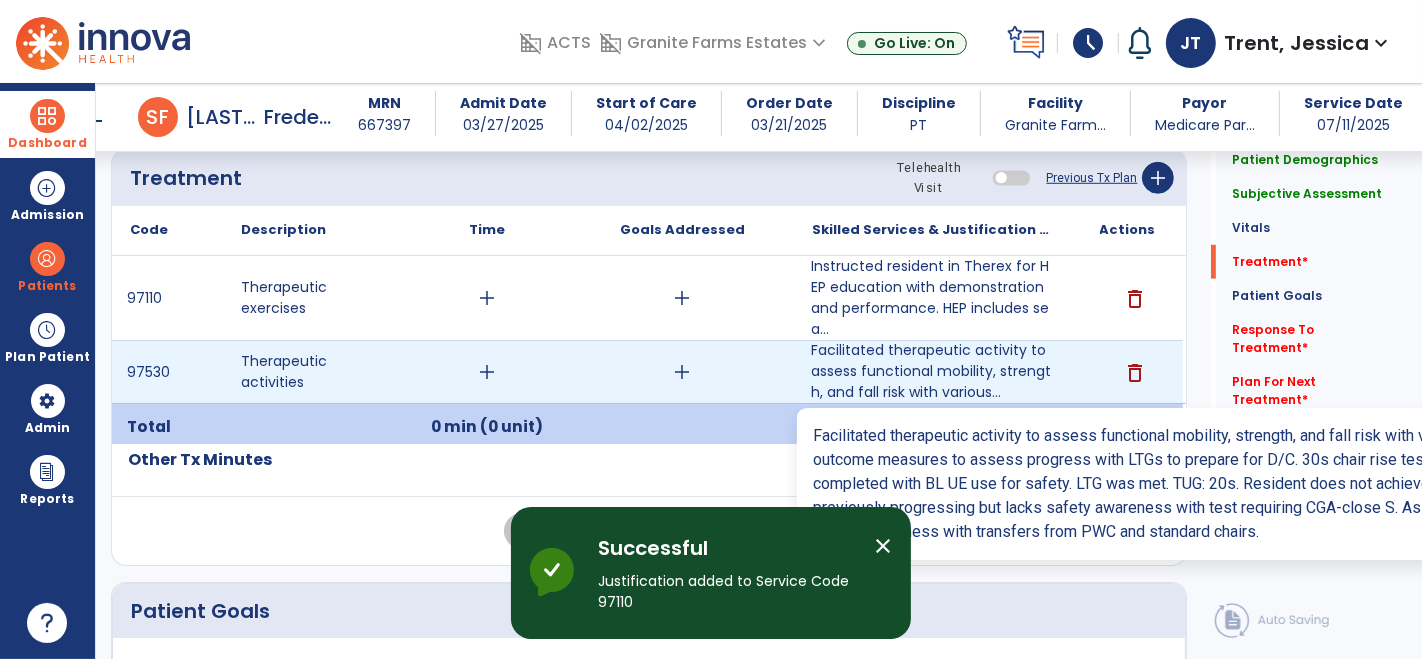 click on "Facilitated therapeutic activity to assess functional mobility, strength, and fall risk with various..." at bounding box center [933, 371] 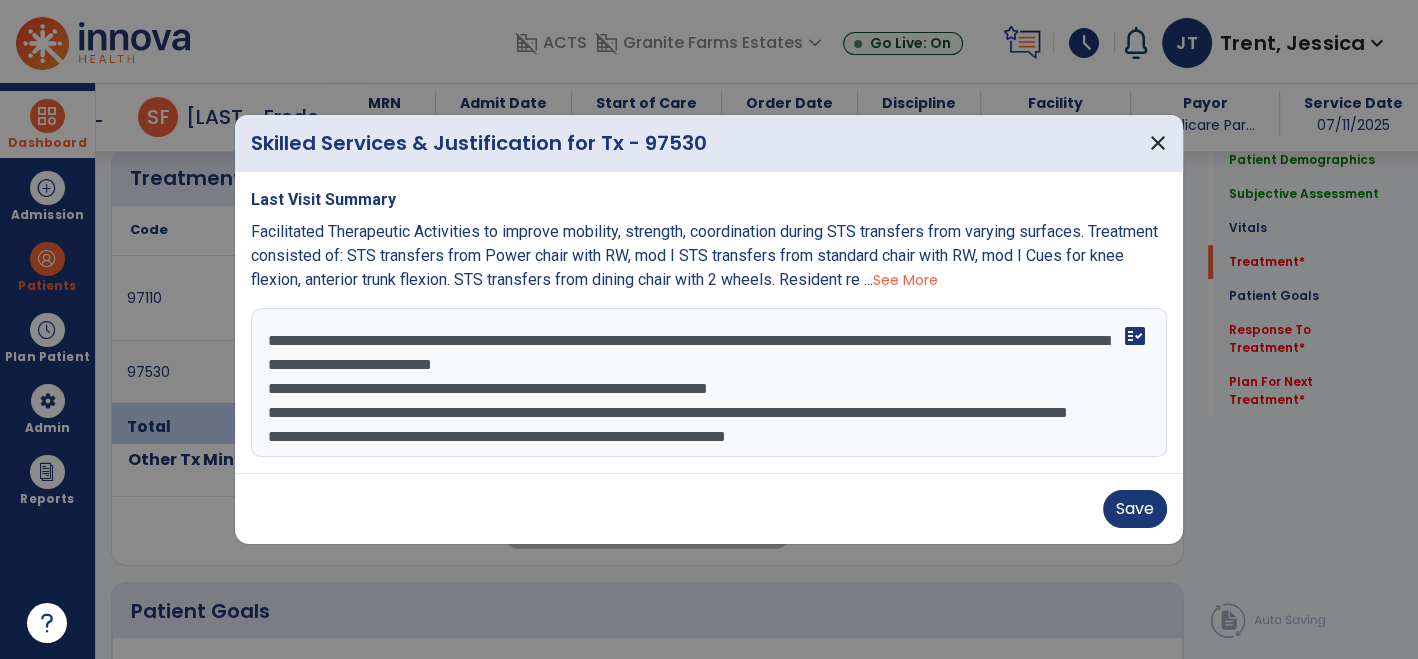 scroll, scrollTop: 1220, scrollLeft: 0, axis: vertical 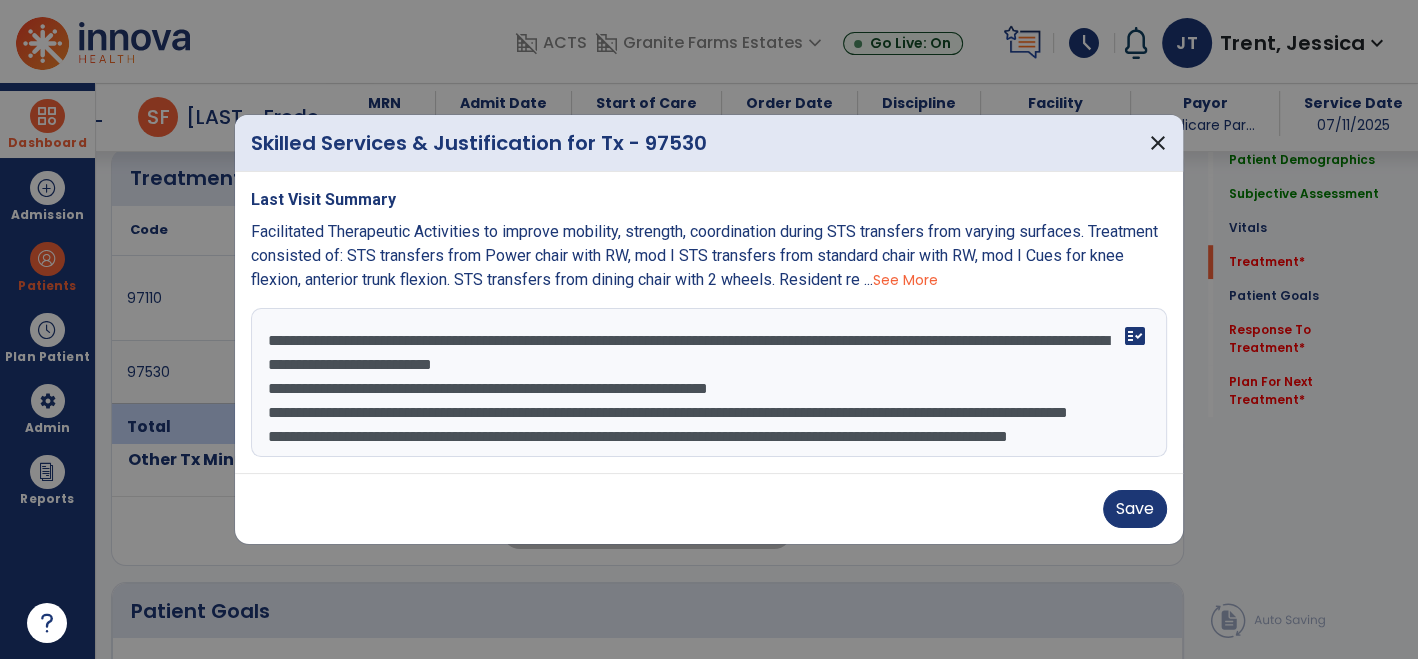 type on "**********" 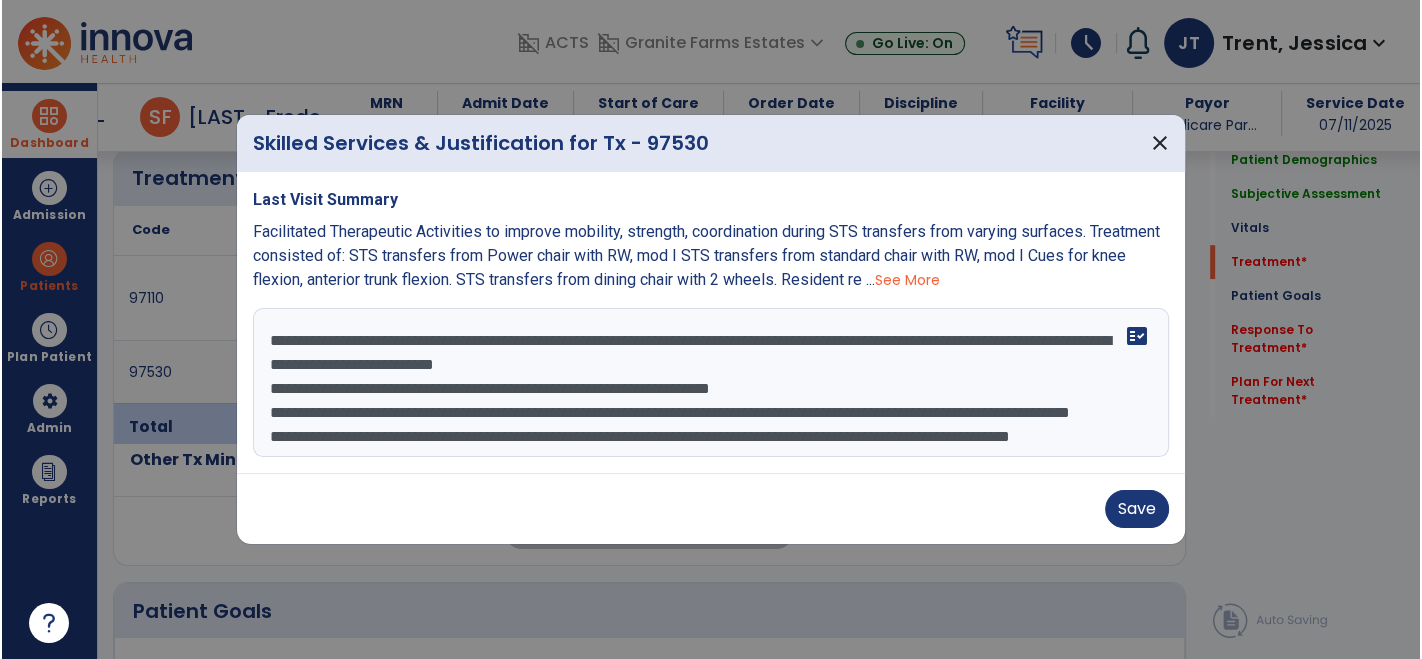 scroll, scrollTop: 48, scrollLeft: 0, axis: vertical 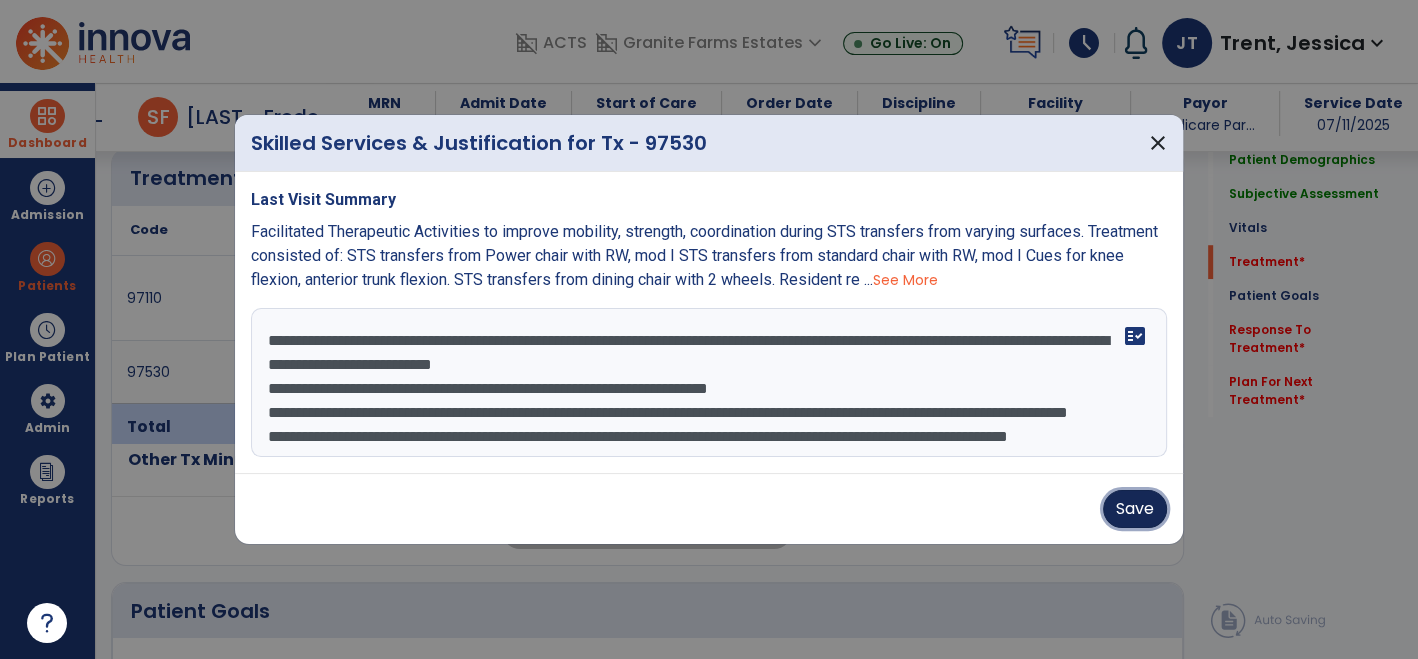 click on "Save" at bounding box center [1135, 509] 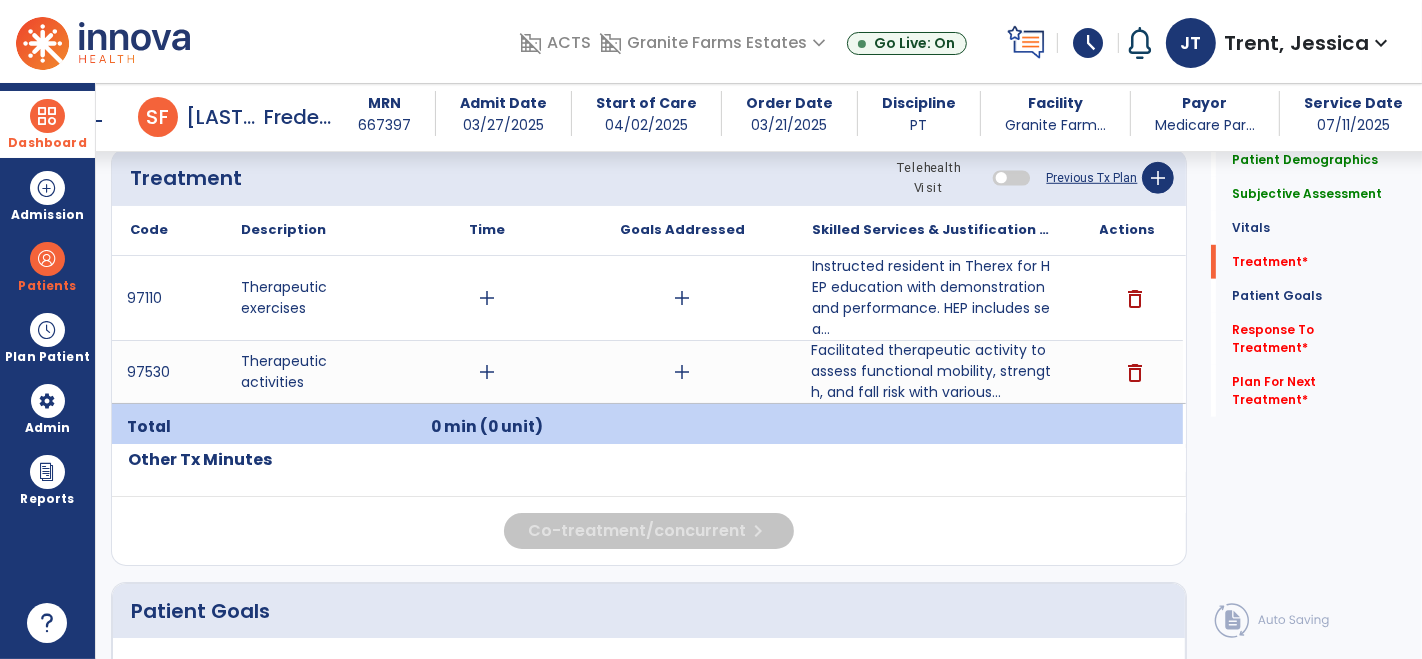 click at bounding box center [47, 116] 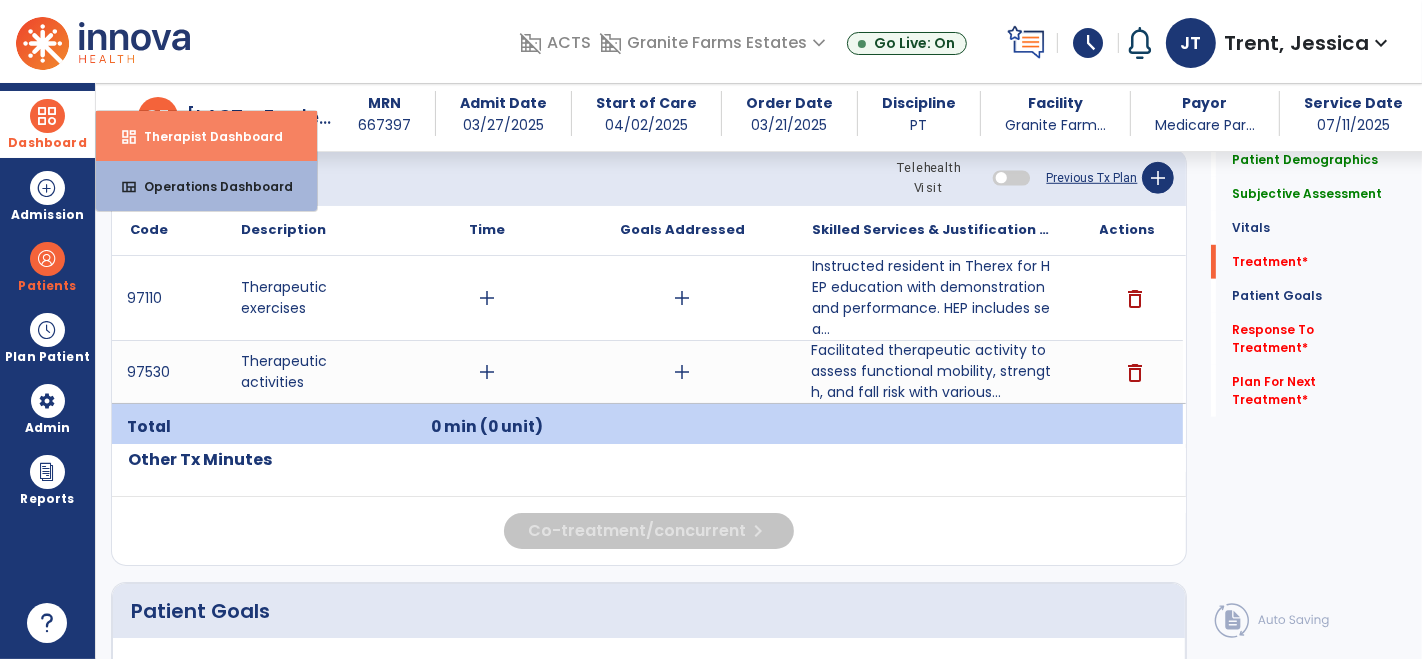 click on "Therapist Dashboard" at bounding box center (205, 136) 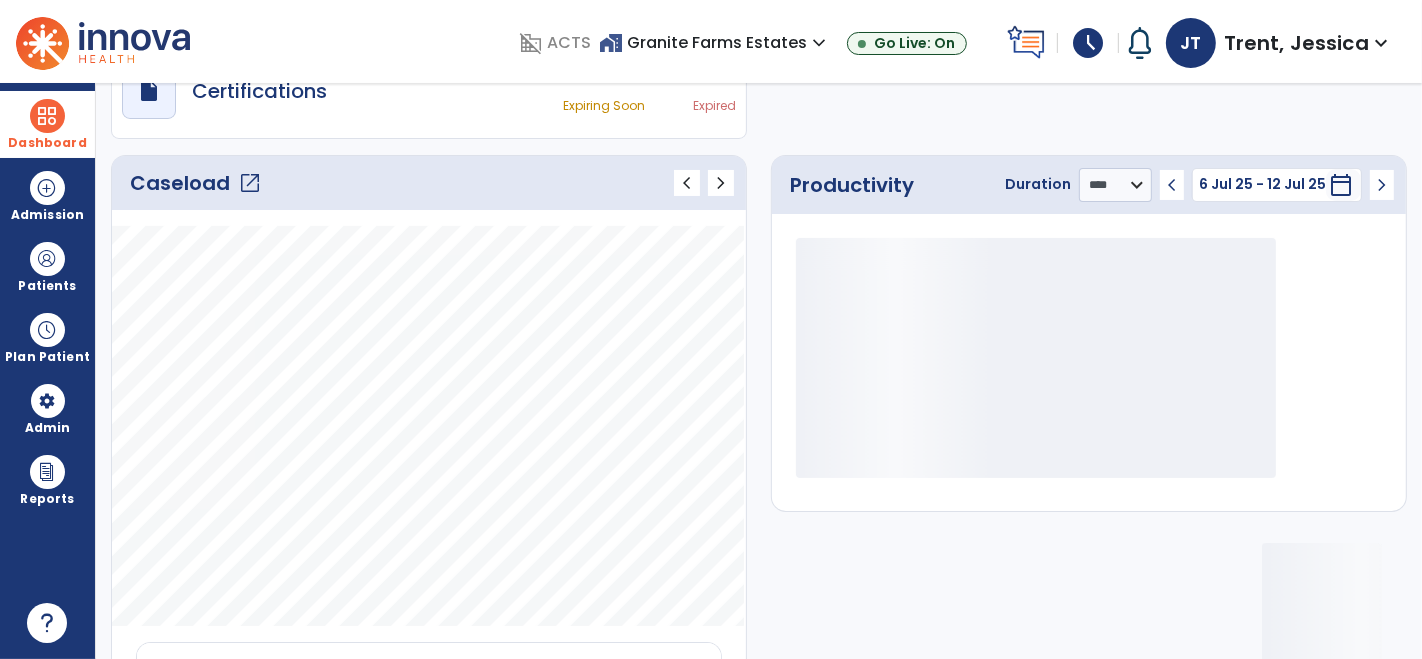 scroll, scrollTop: 0, scrollLeft: 0, axis: both 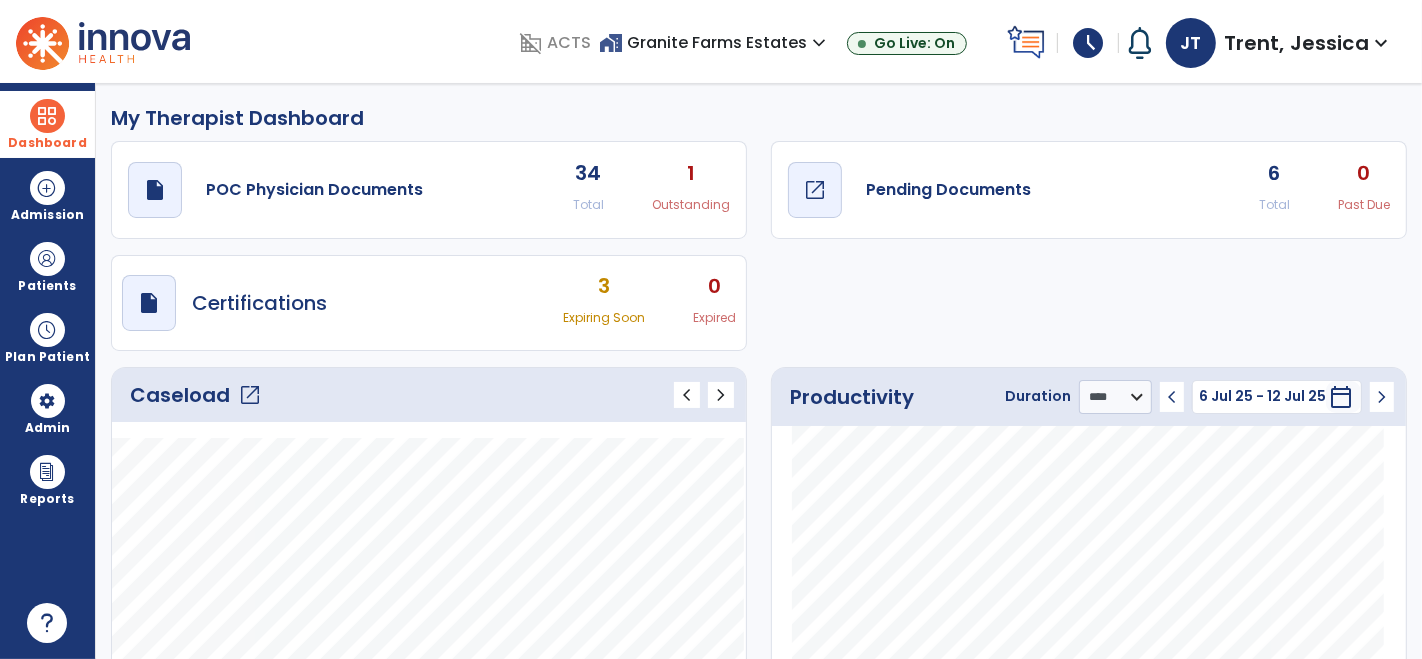 click on "Pending Documents" 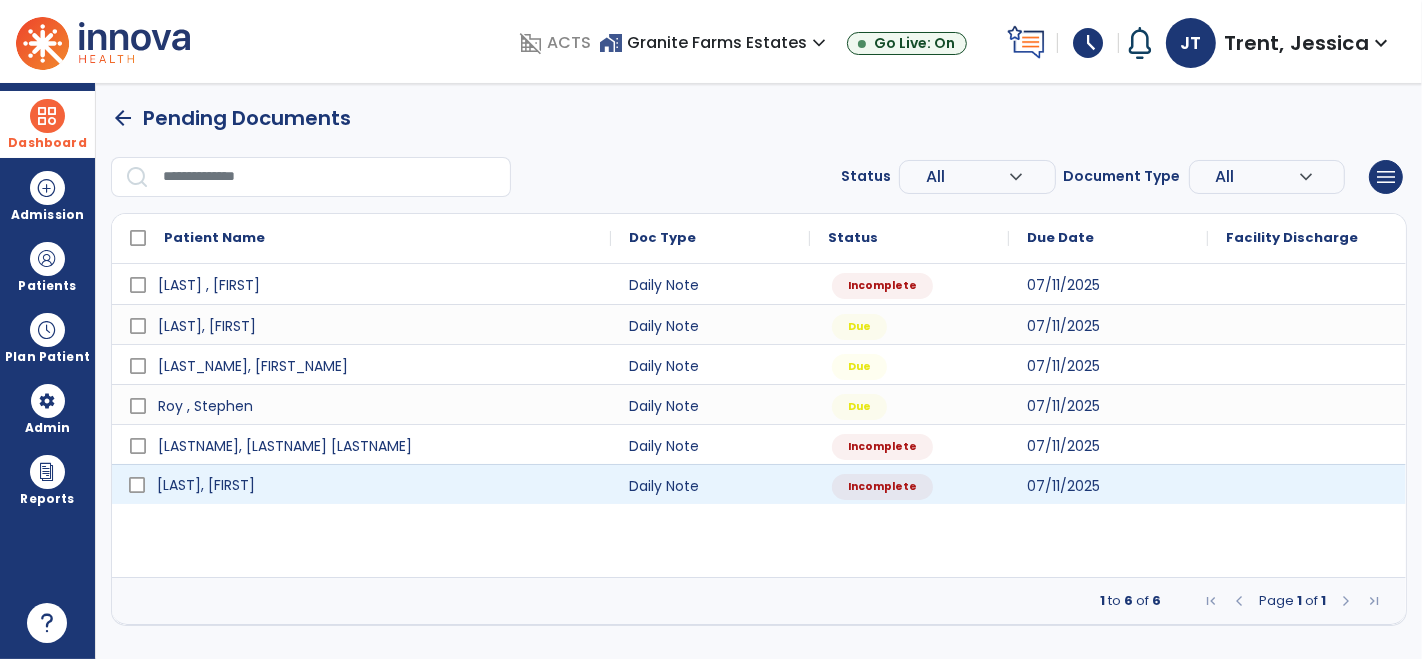 click on "[LAST], [FIRST]" at bounding box center (206, 485) 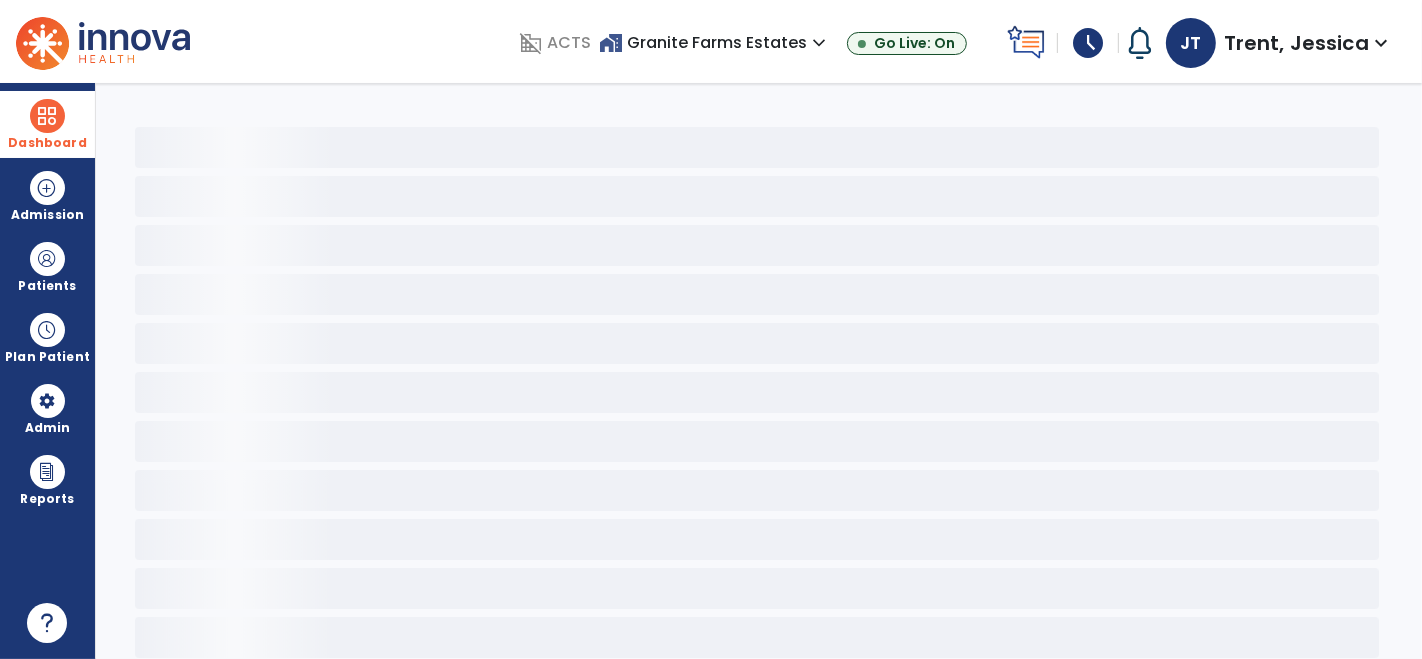 select on "*" 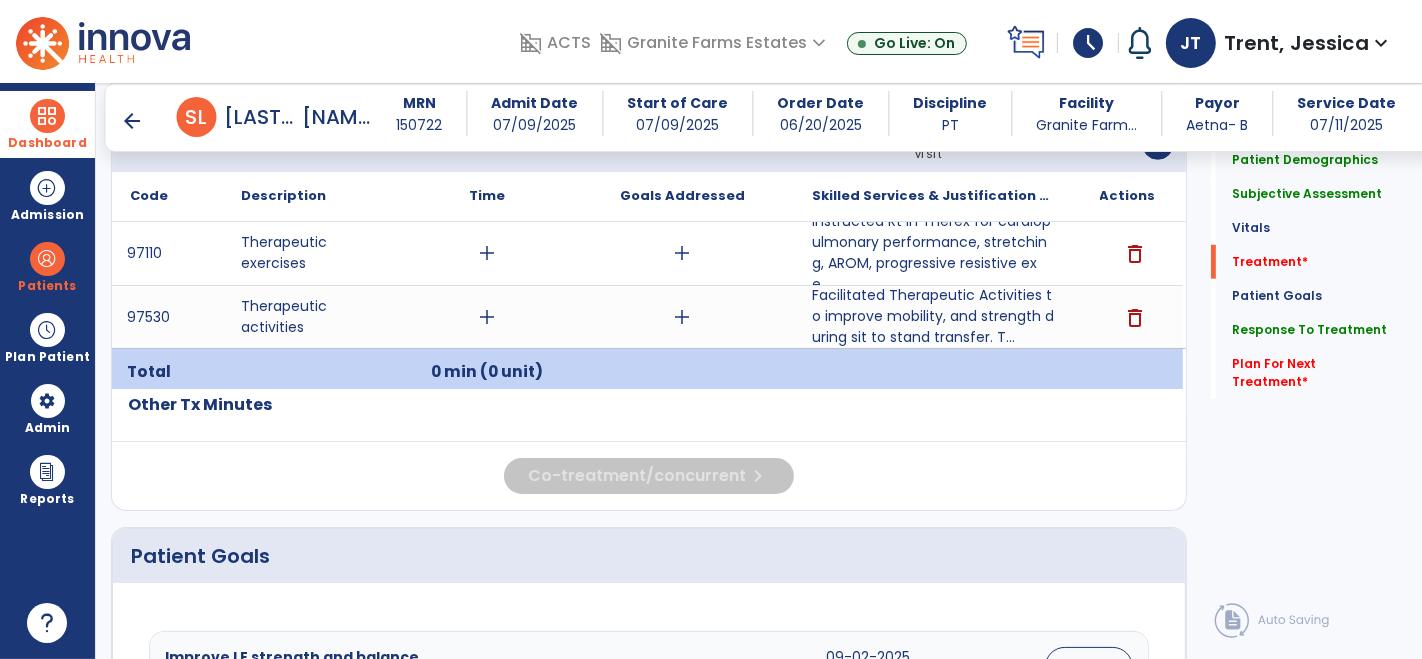 scroll, scrollTop: 1132, scrollLeft: 0, axis: vertical 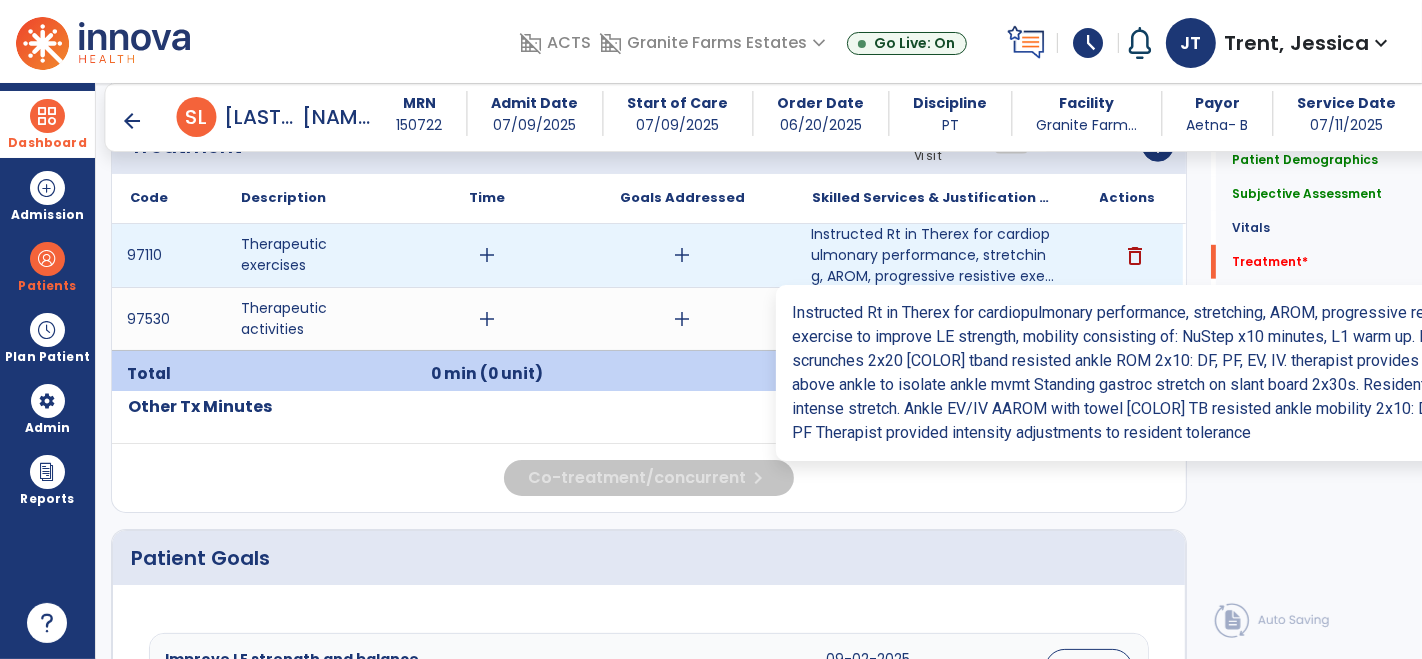 click on "Instructed Rt in Therex for cardiopulmonary performance, stretching, AROM, progressive resistive exe..." at bounding box center [933, 255] 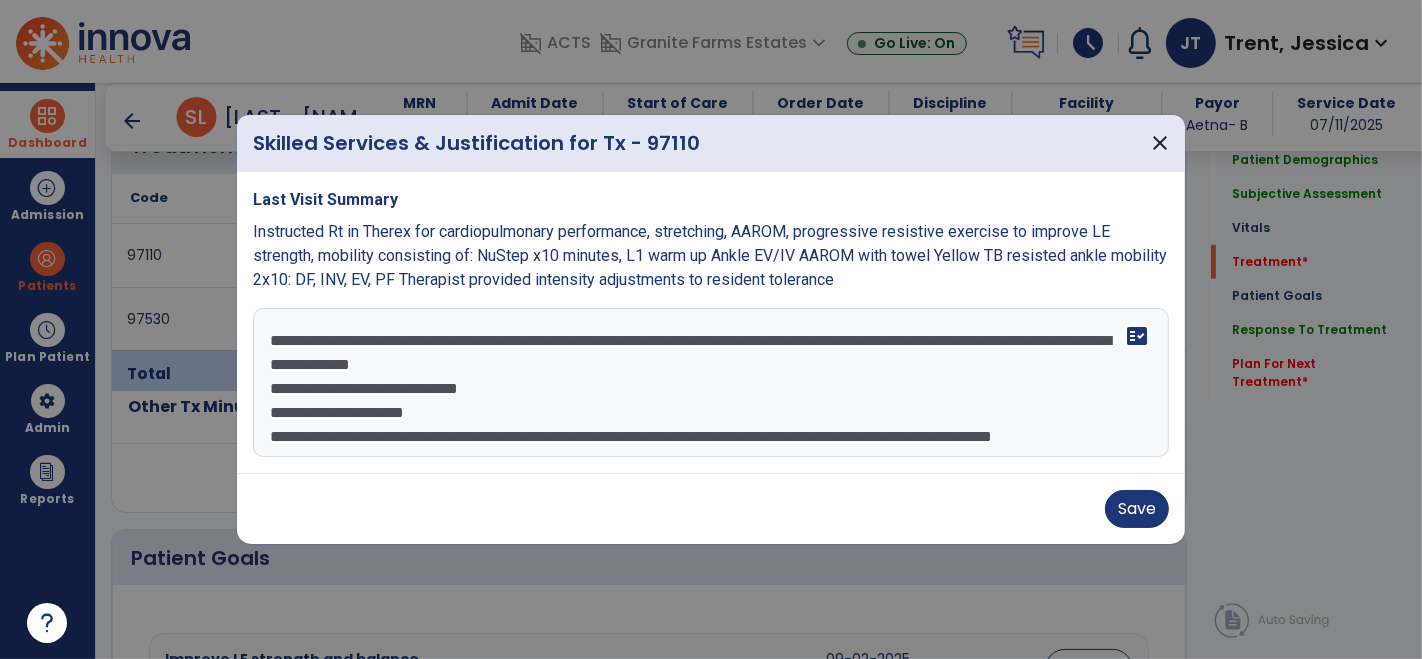 scroll, scrollTop: 52, scrollLeft: 0, axis: vertical 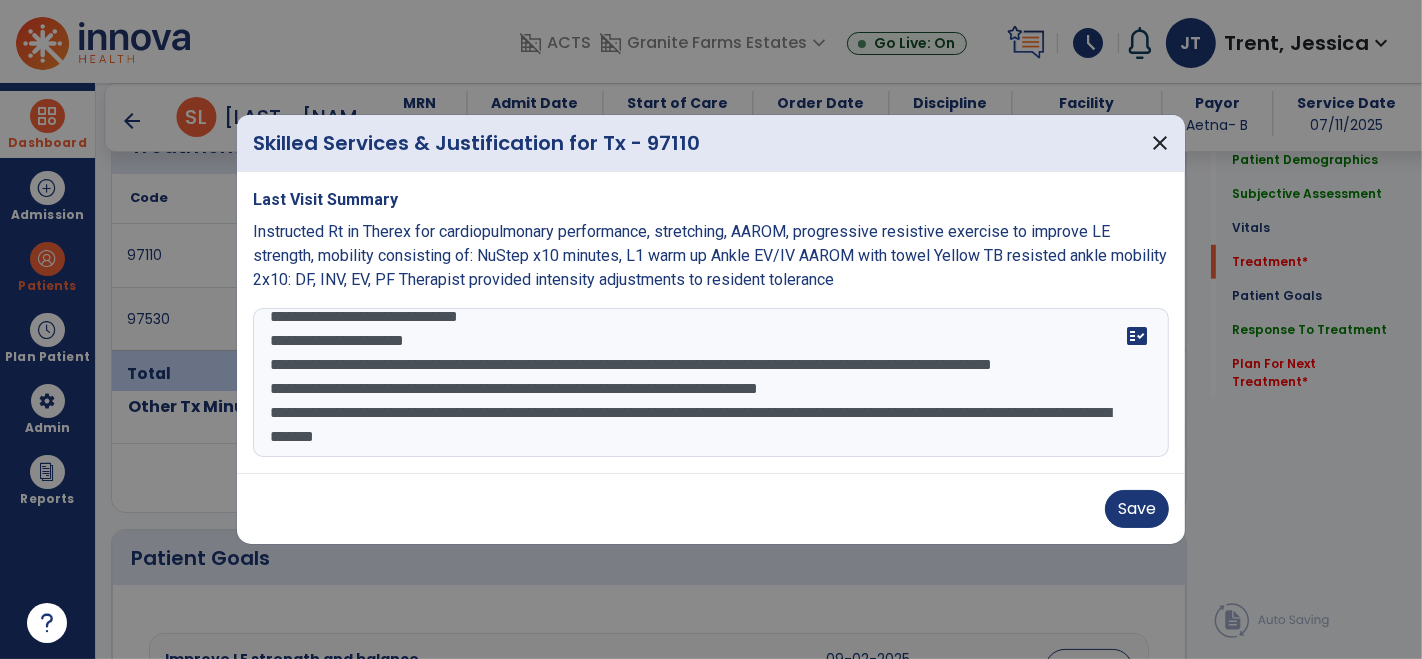 click on "**********" at bounding box center [711, 383] 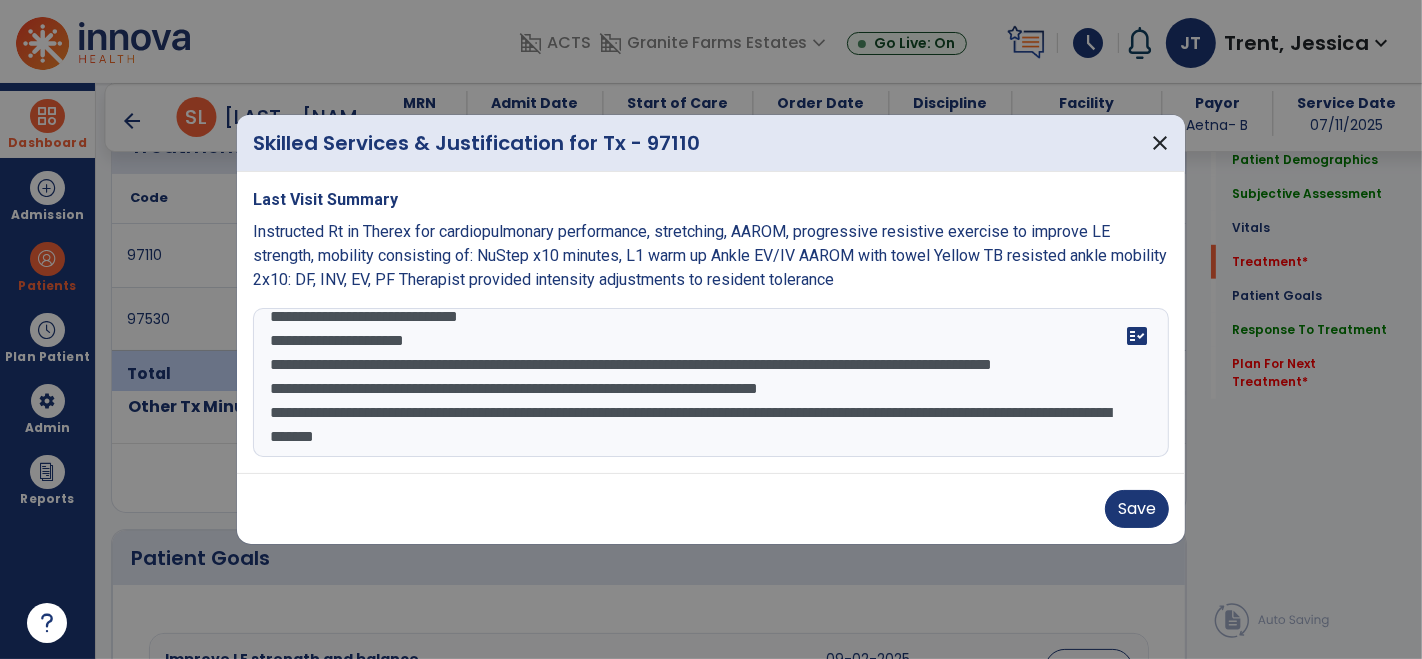 click on "**********" at bounding box center [711, 383] 